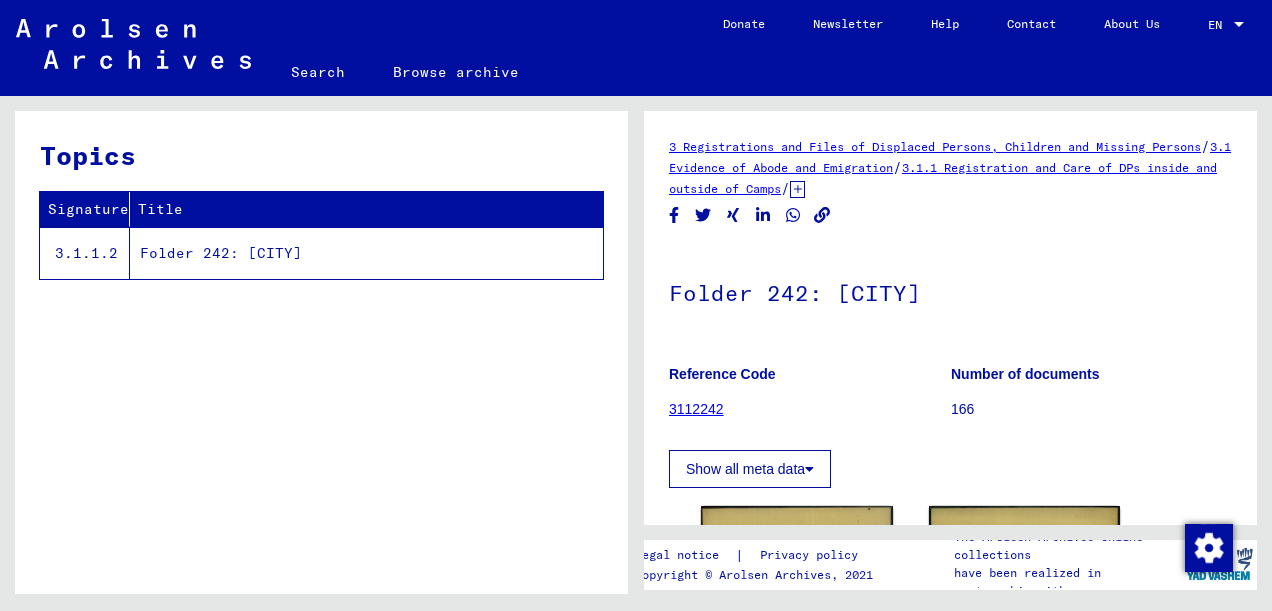 scroll, scrollTop: 0, scrollLeft: 0, axis: both 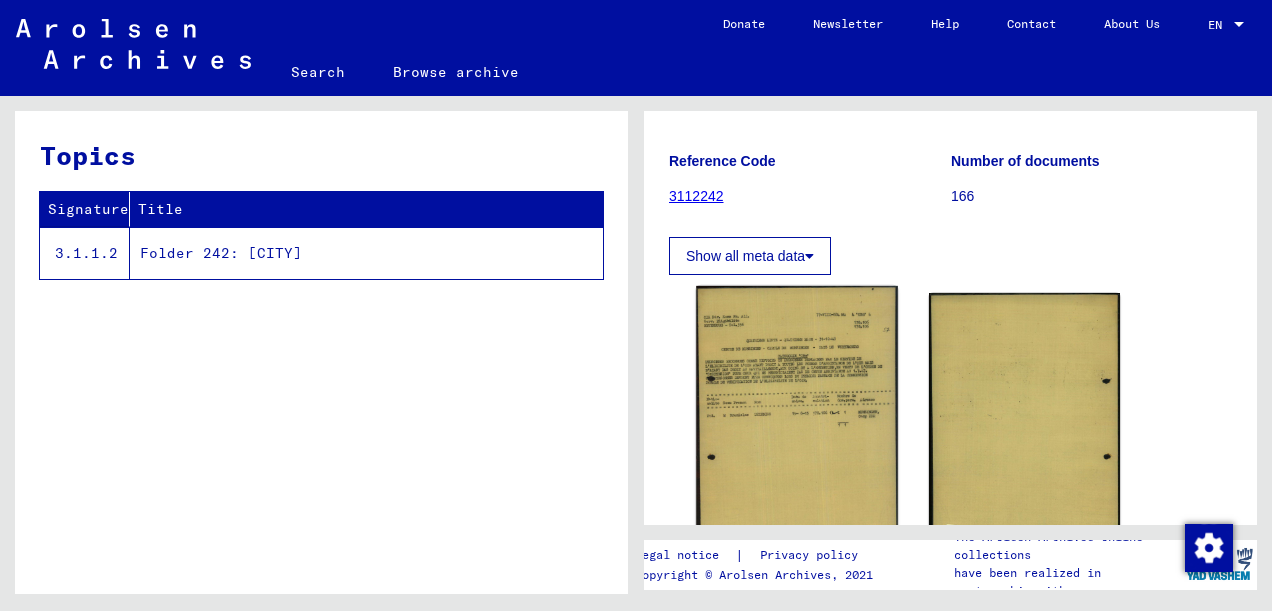 click 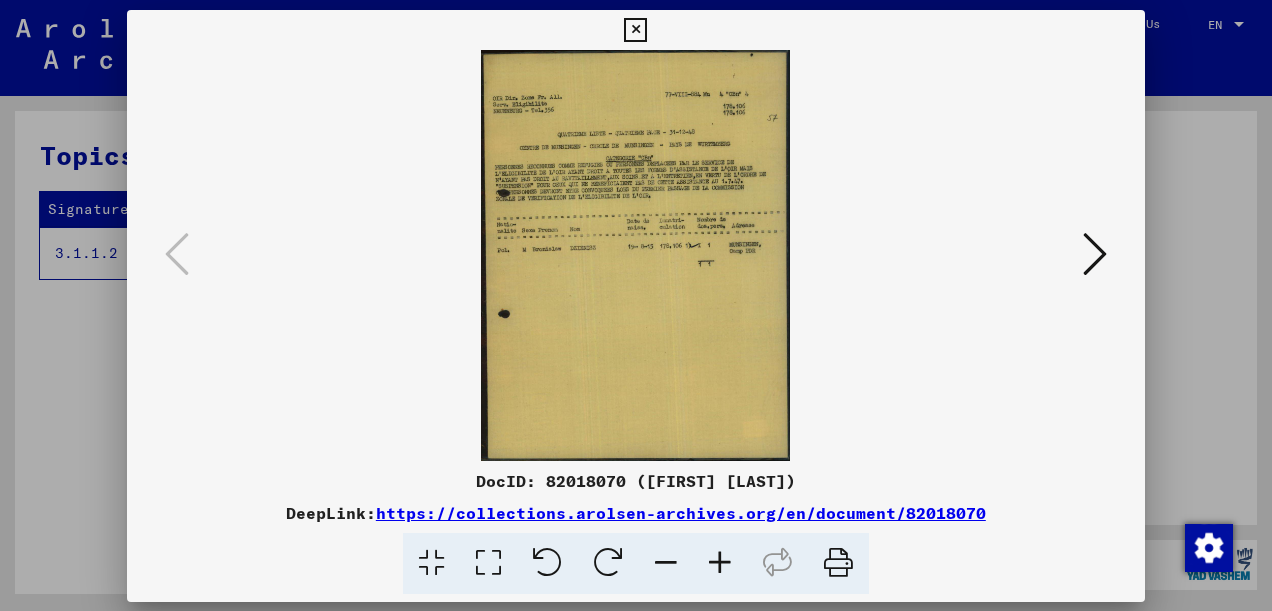 click at bounding box center [636, 255] 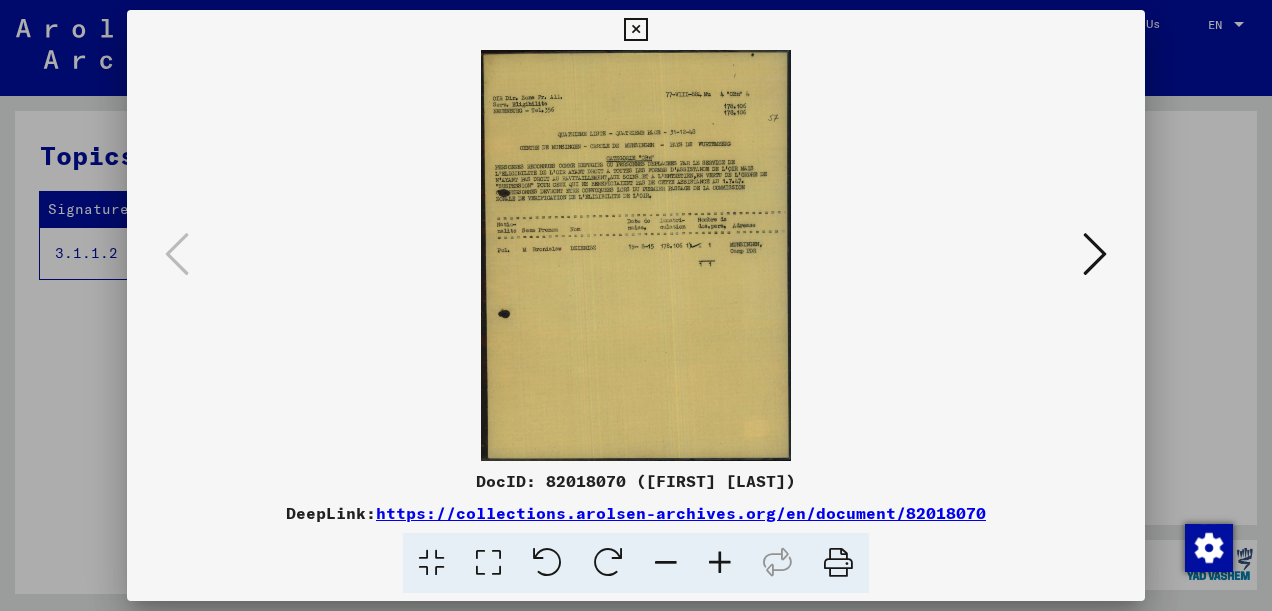 click at bounding box center [488, 563] 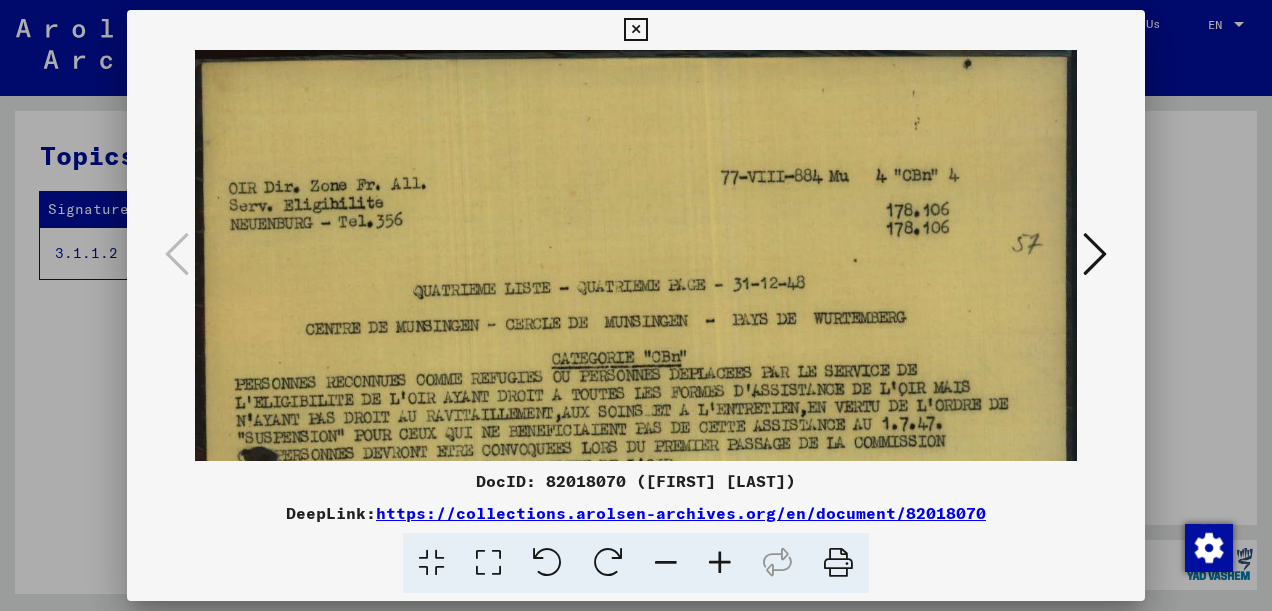 click at bounding box center (720, 563) 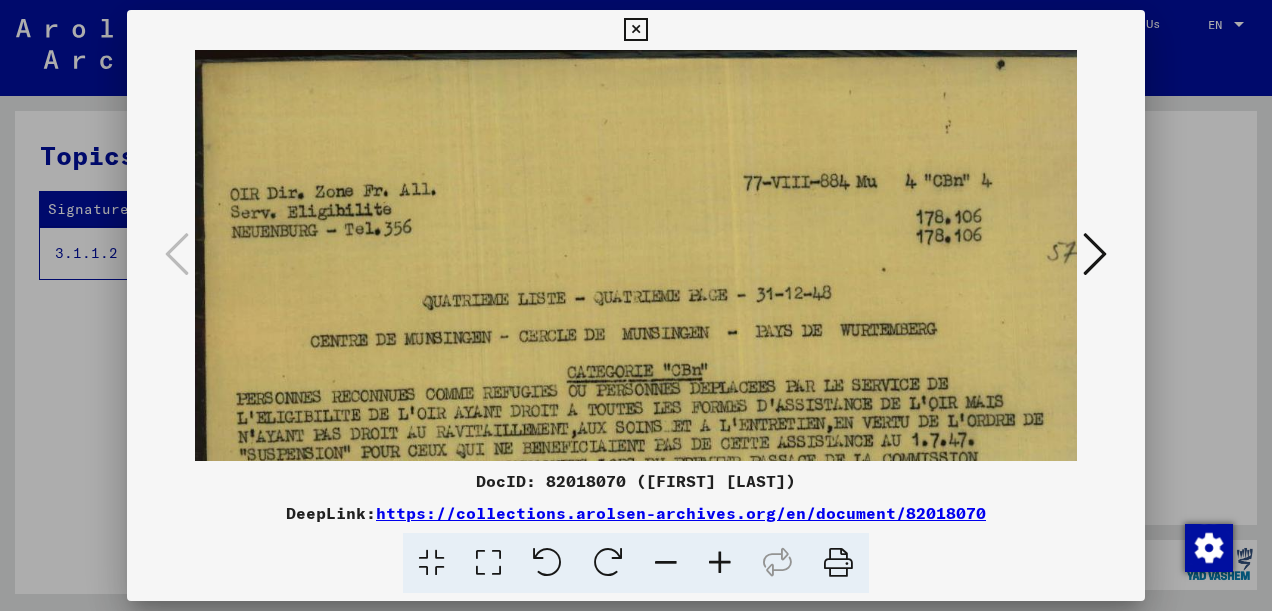 click at bounding box center (655, 661) 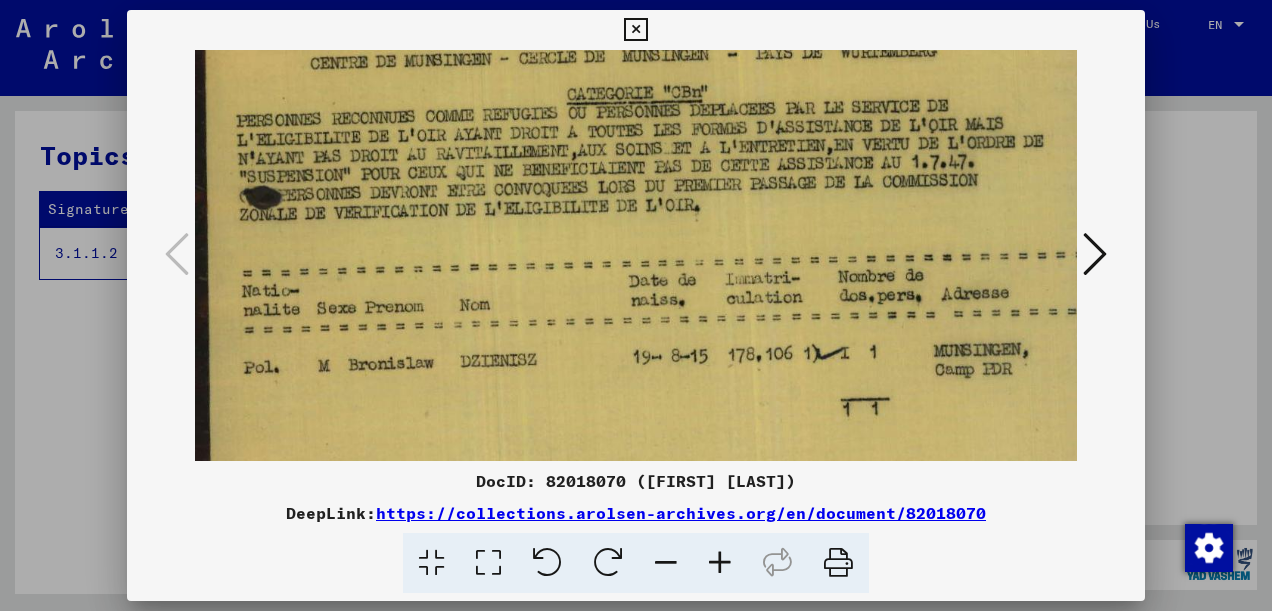 scroll, scrollTop: 280, scrollLeft: 0, axis: vertical 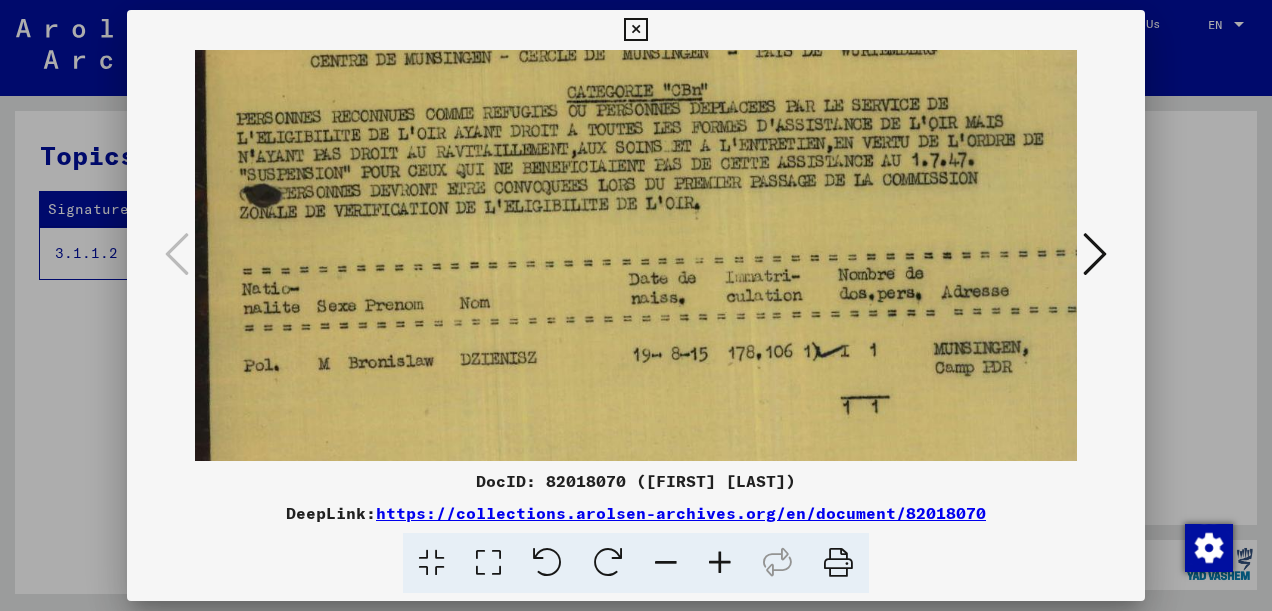 drag, startPoint x: 820, startPoint y: 355, endPoint x: 870, endPoint y: 82, distance: 277.541 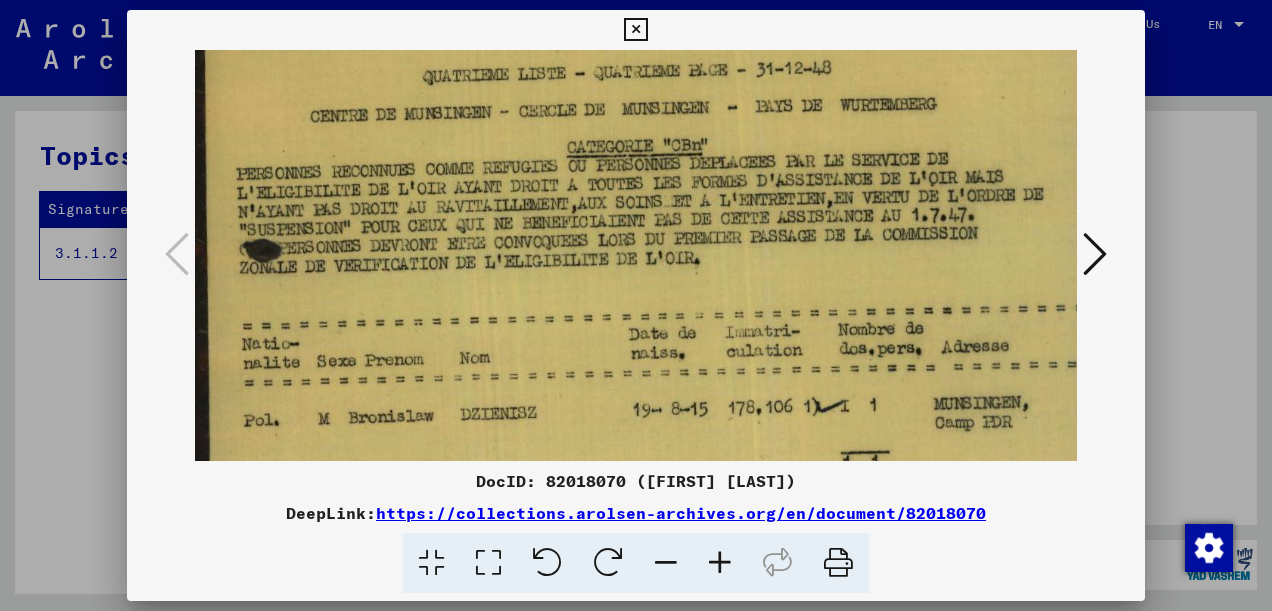 scroll, scrollTop: 222, scrollLeft: 0, axis: vertical 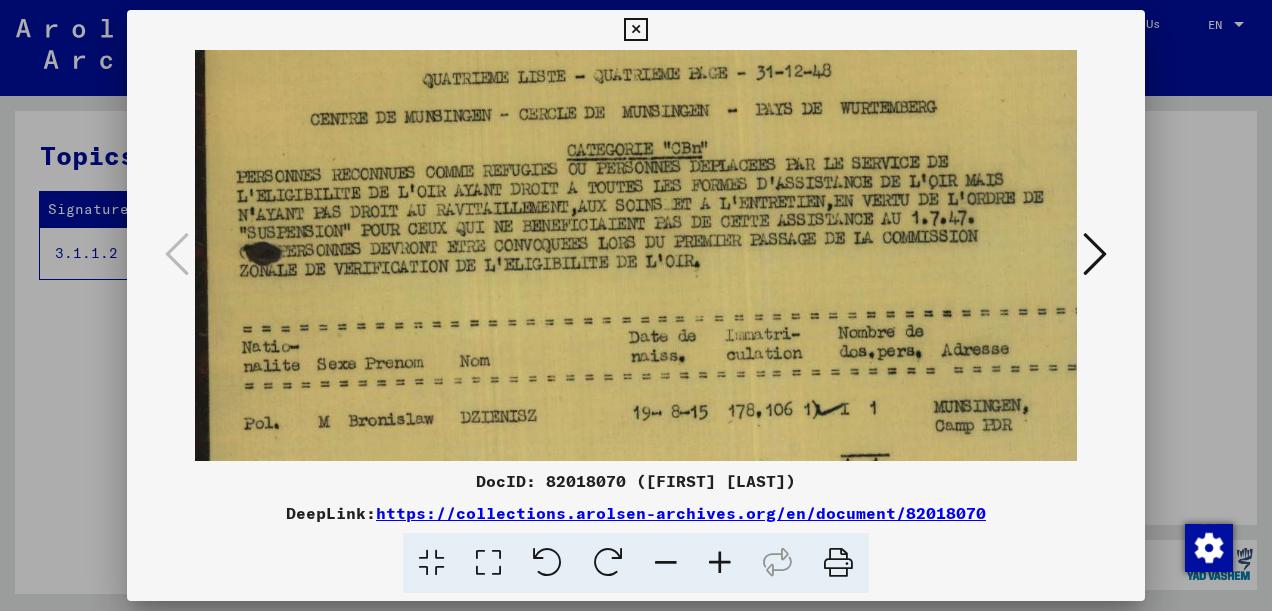 drag, startPoint x: 1033, startPoint y: 264, endPoint x: 994, endPoint y: 336, distance: 81.88406 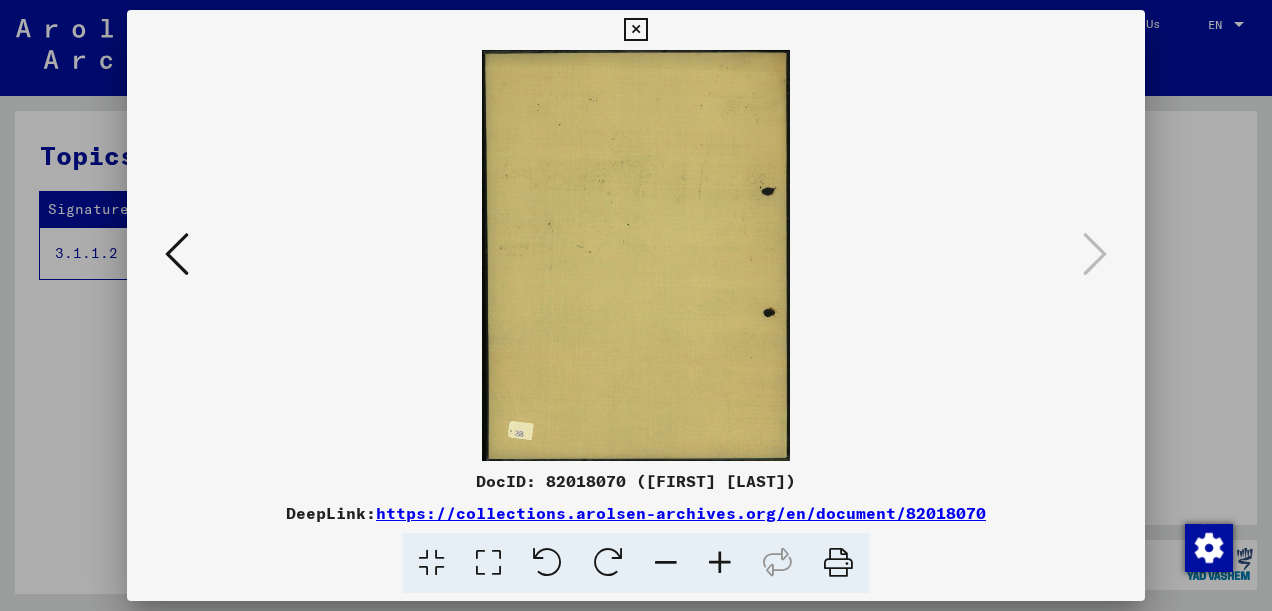click at bounding box center [635, 30] 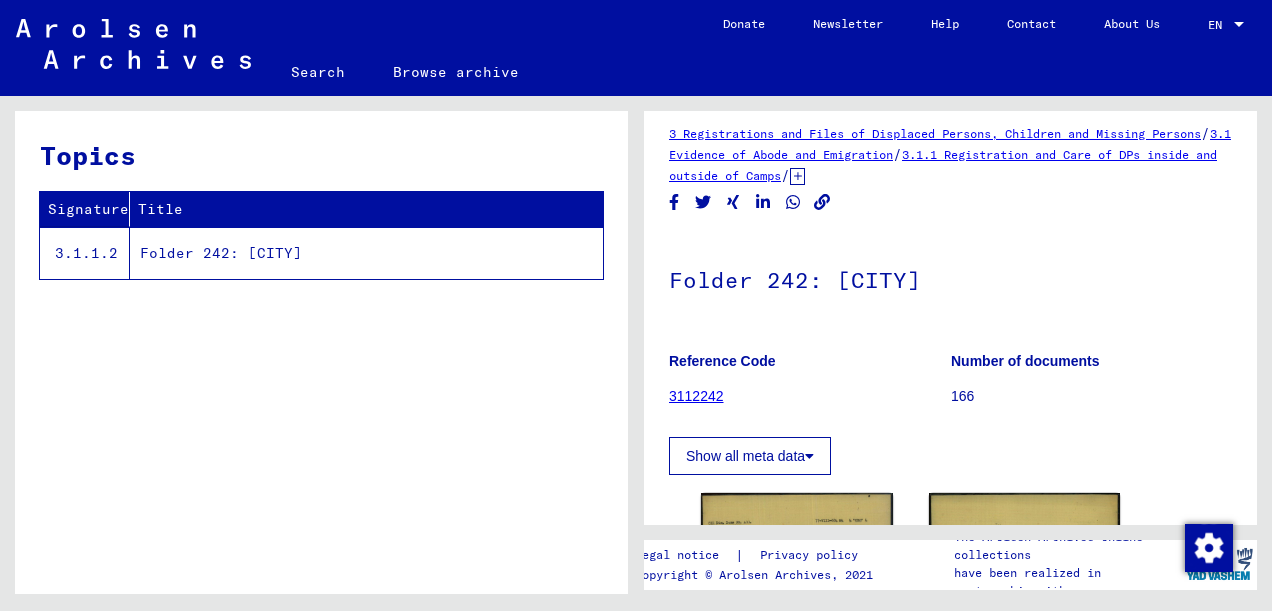 scroll, scrollTop: 10, scrollLeft: 0, axis: vertical 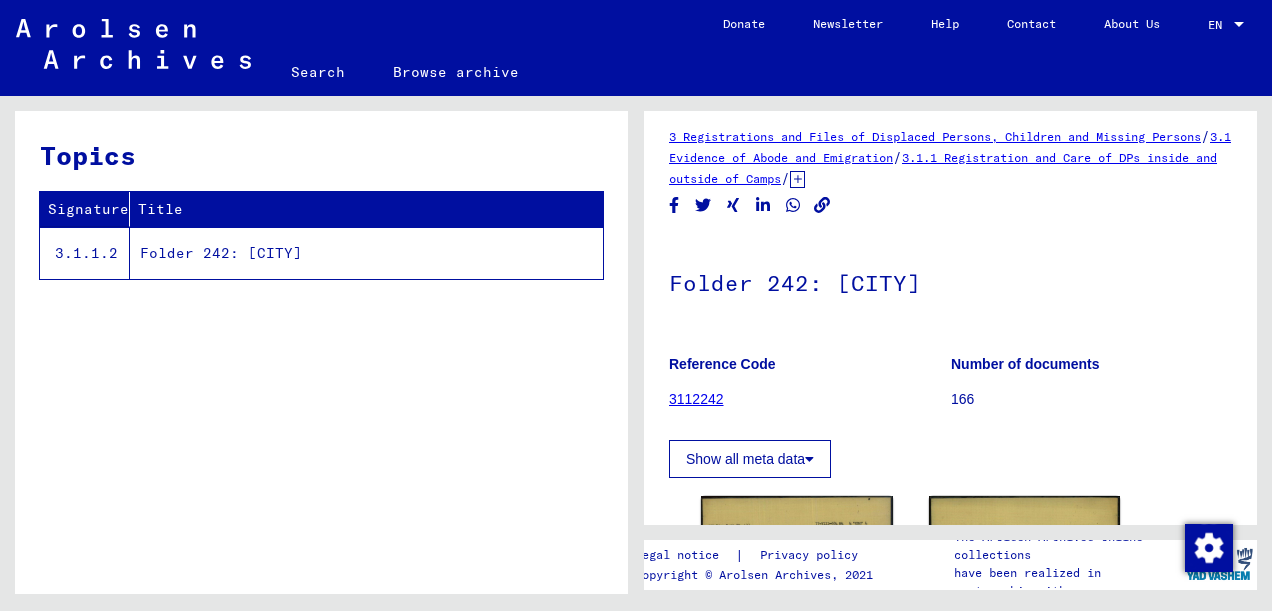 click on "Folder 242: [CITY]" 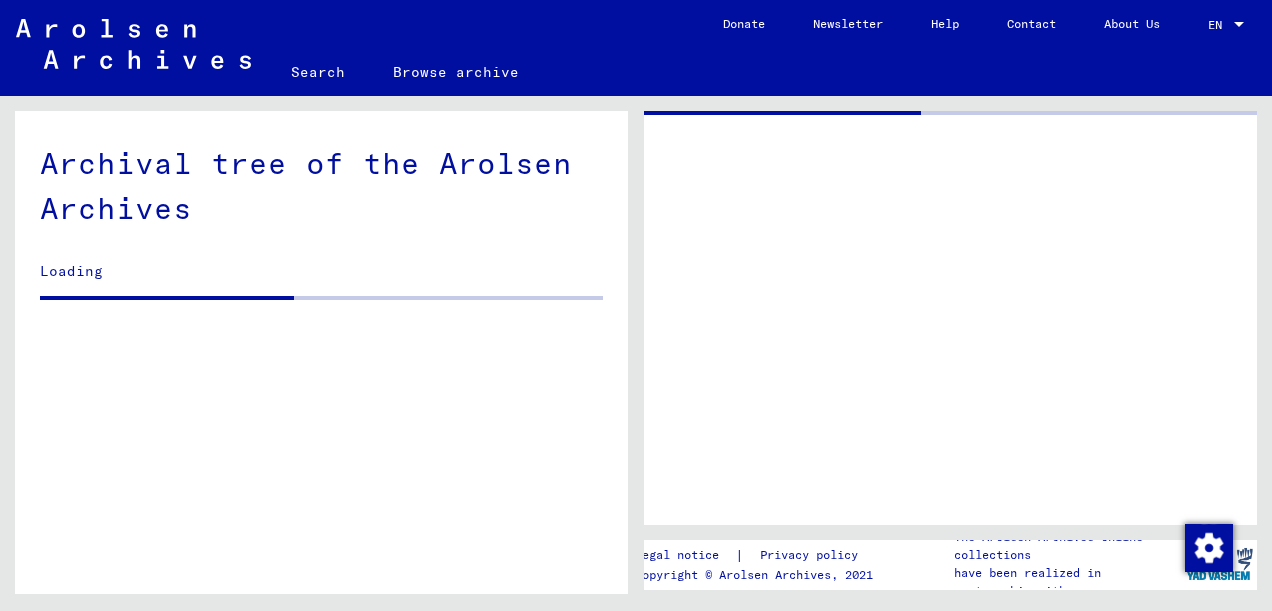 drag, startPoint x: 1068, startPoint y: 342, endPoint x: 1179, endPoint y: 334, distance: 111.28792 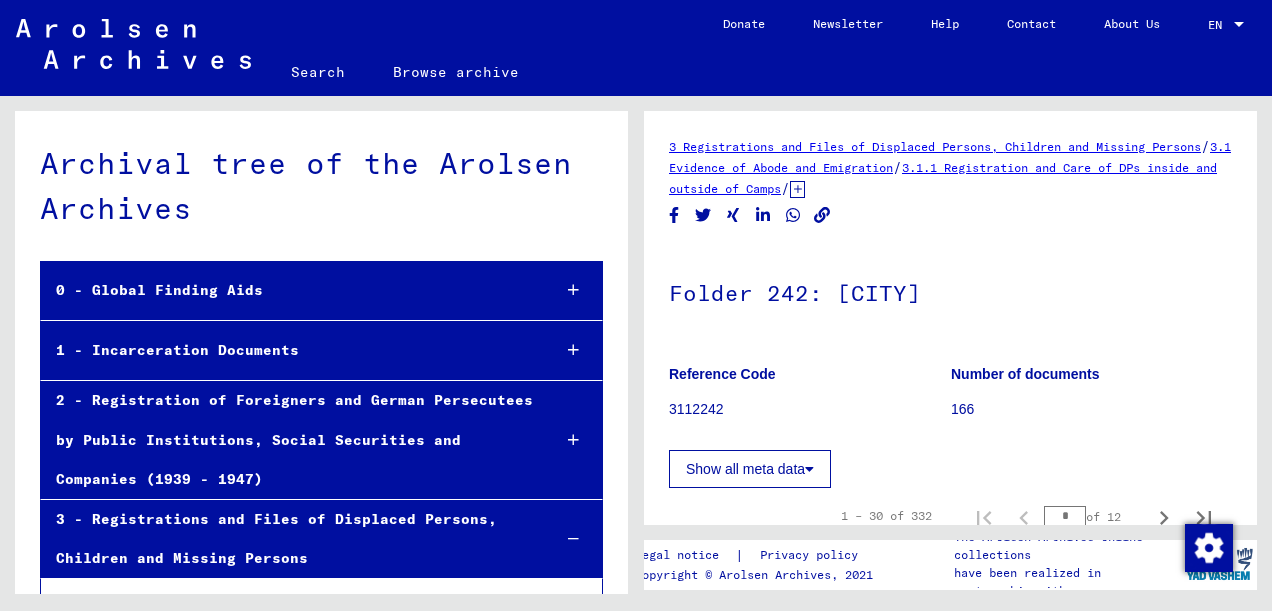 scroll, scrollTop: 24501, scrollLeft: 0, axis: vertical 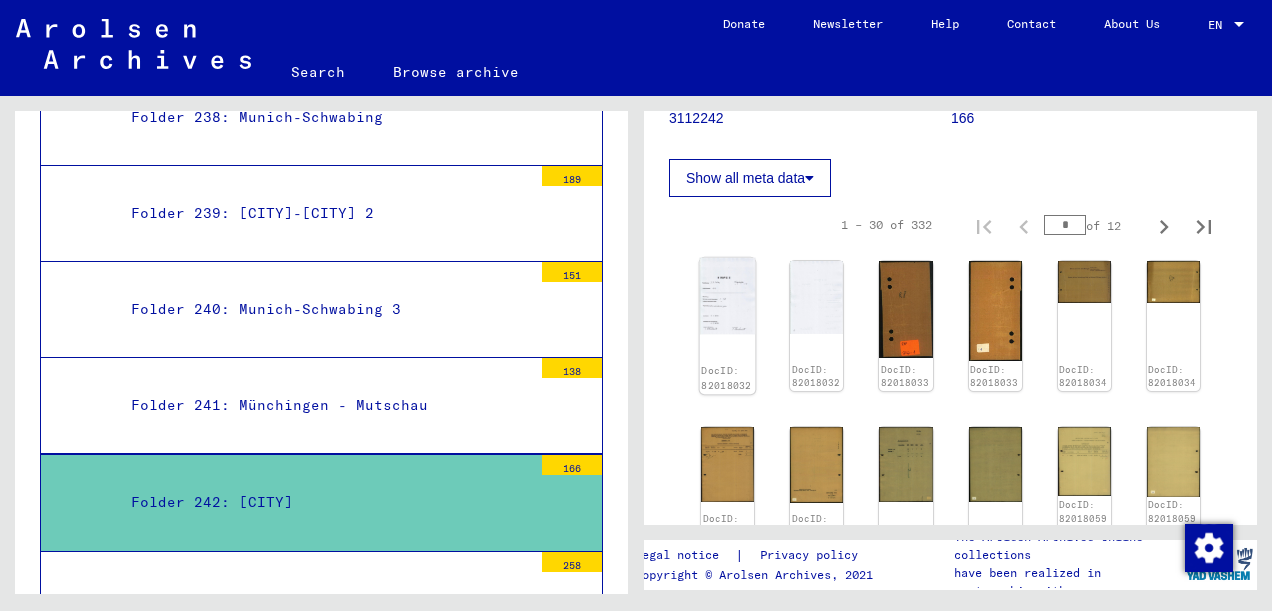 click 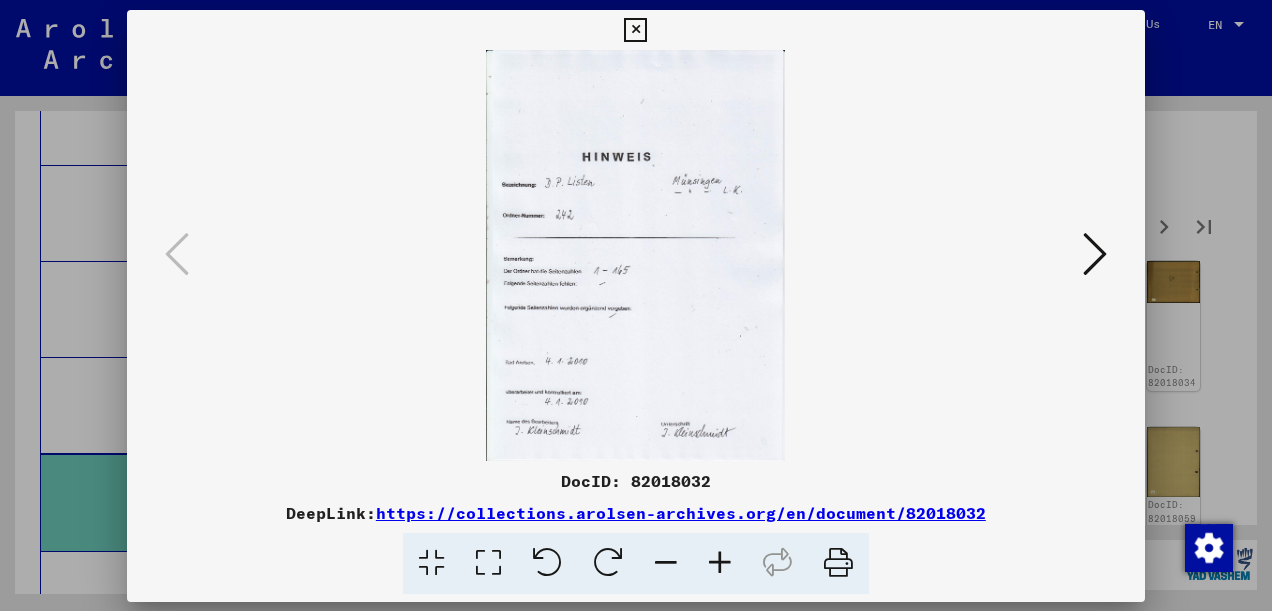 click at bounding box center [636, 255] 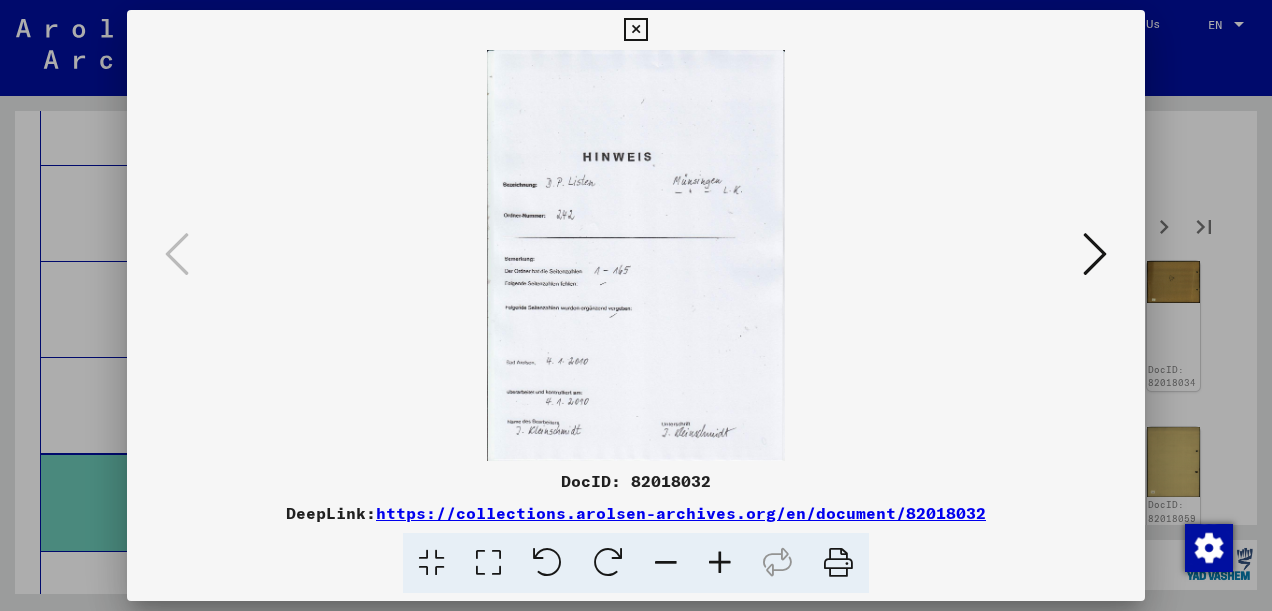 click at bounding box center (488, 563) 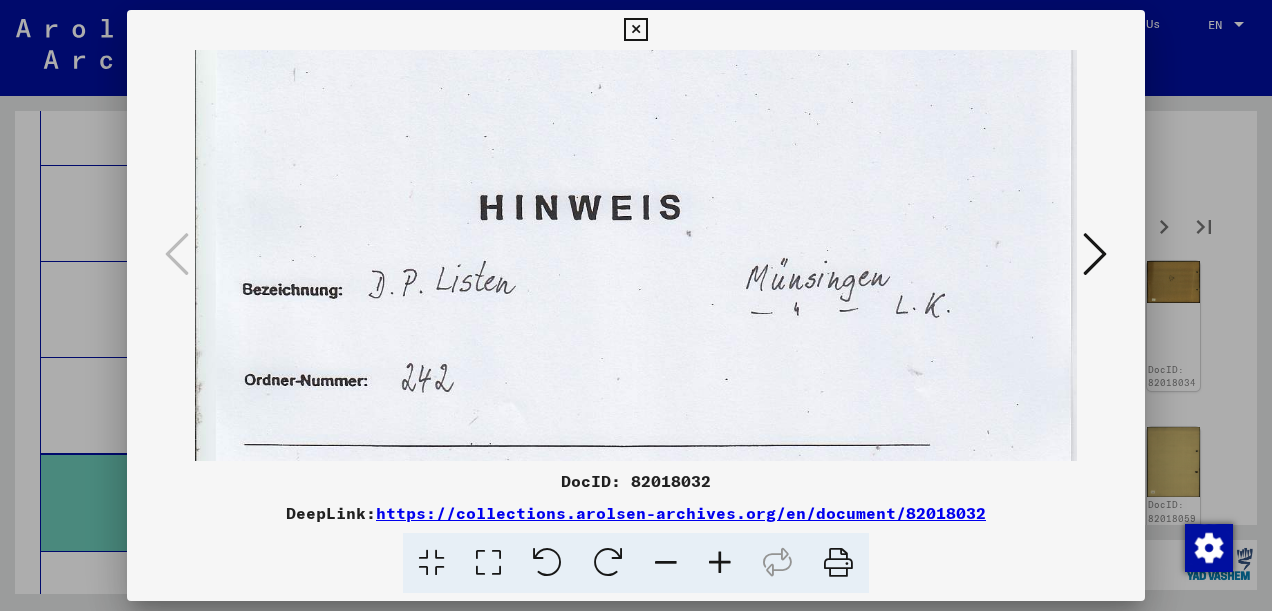 scroll, scrollTop: 158, scrollLeft: 0, axis: vertical 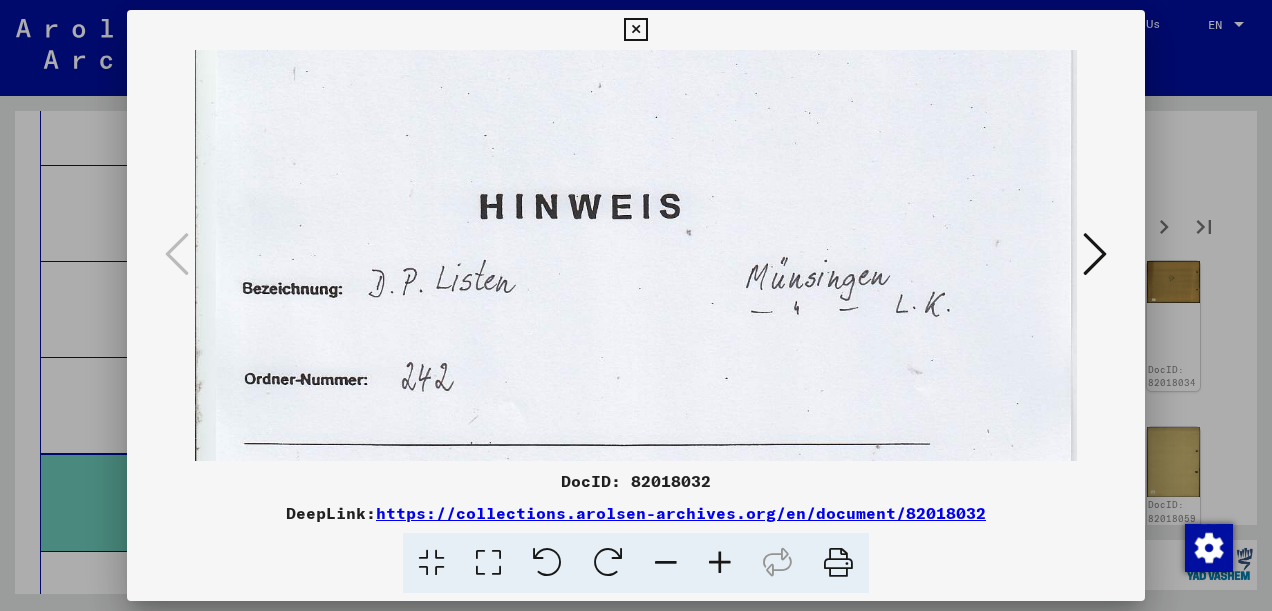 drag, startPoint x: 934, startPoint y: 338, endPoint x: 918, endPoint y: 182, distance: 156.81836 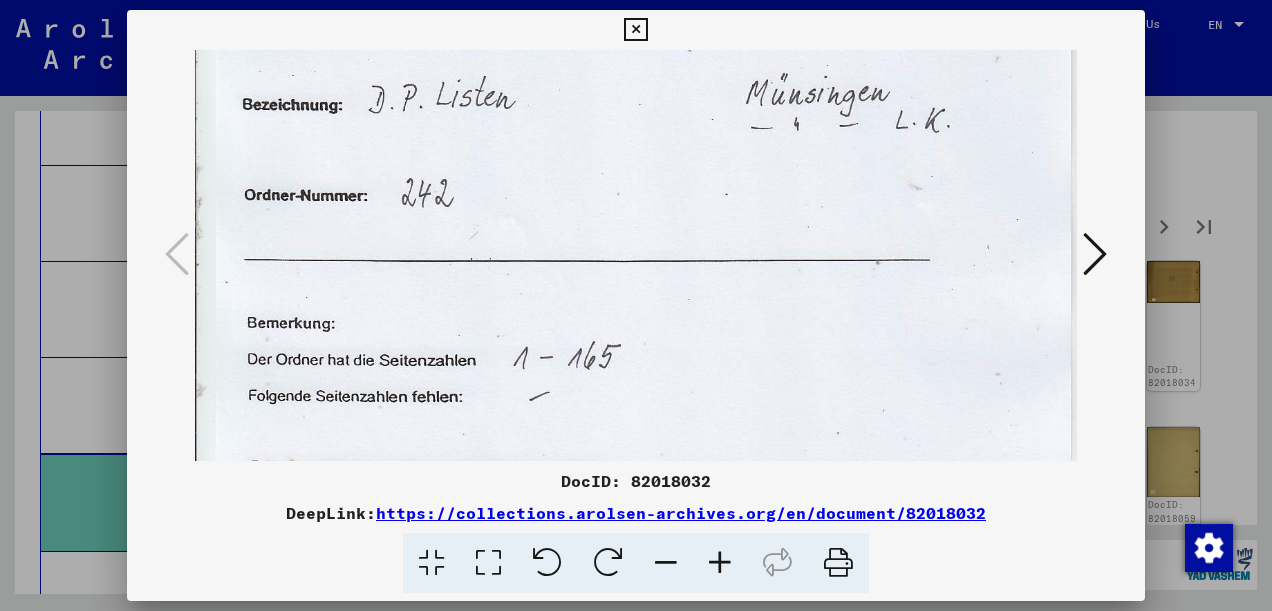 scroll, scrollTop: 348, scrollLeft: 0, axis: vertical 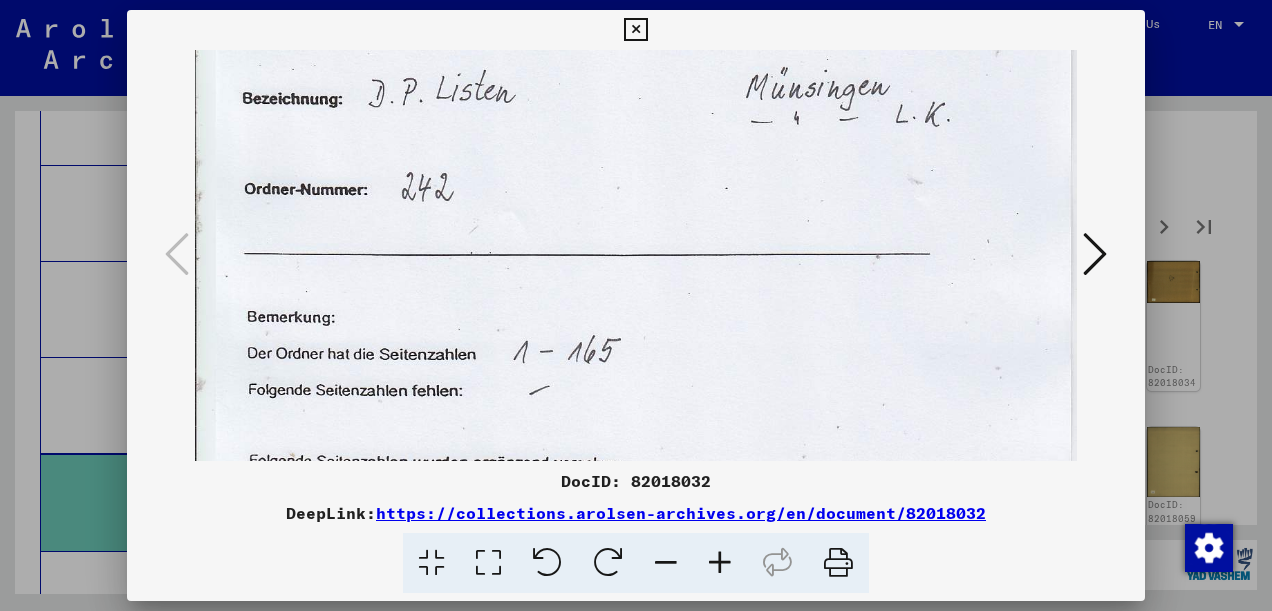 drag, startPoint x: 925, startPoint y: 380, endPoint x: 907, endPoint y: 192, distance: 188.85974 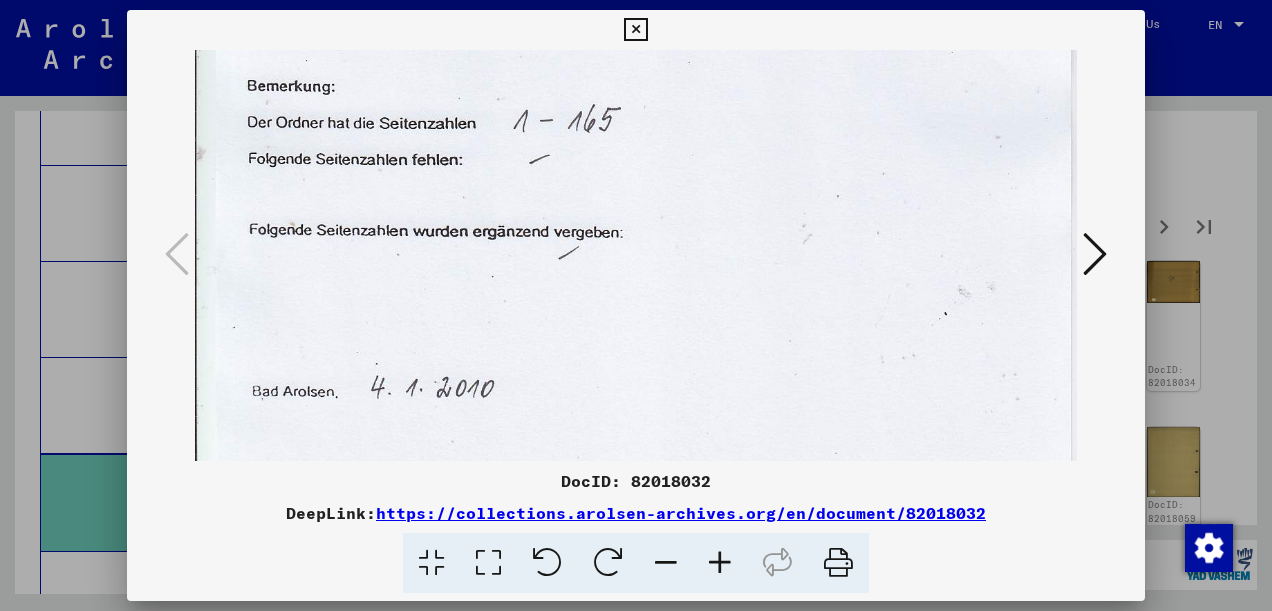 drag, startPoint x: 847, startPoint y: 426, endPoint x: 886, endPoint y: 196, distance: 233.2831 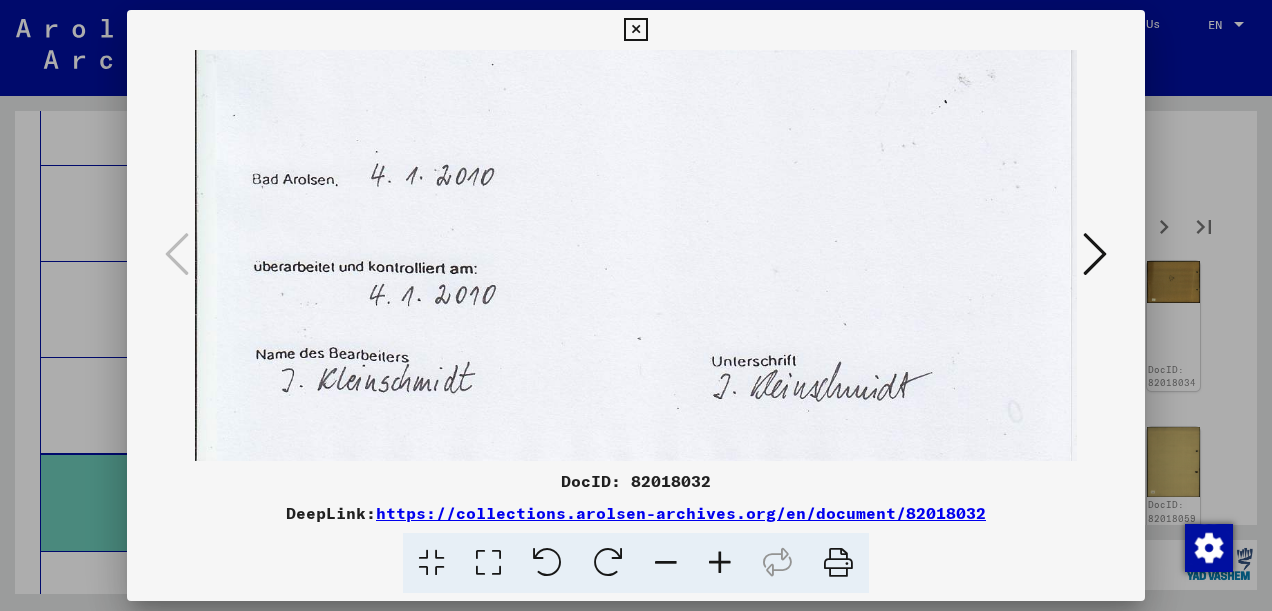 scroll, scrollTop: 793, scrollLeft: 0, axis: vertical 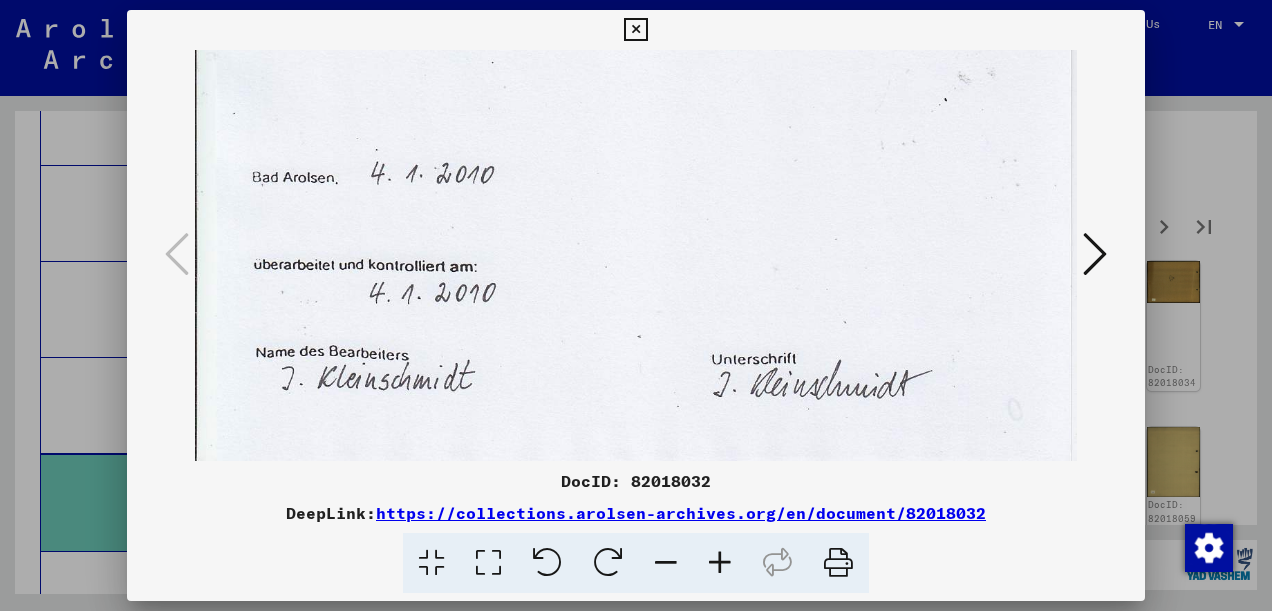 drag, startPoint x: 836, startPoint y: 386, endPoint x: 823, endPoint y: 180, distance: 206.40979 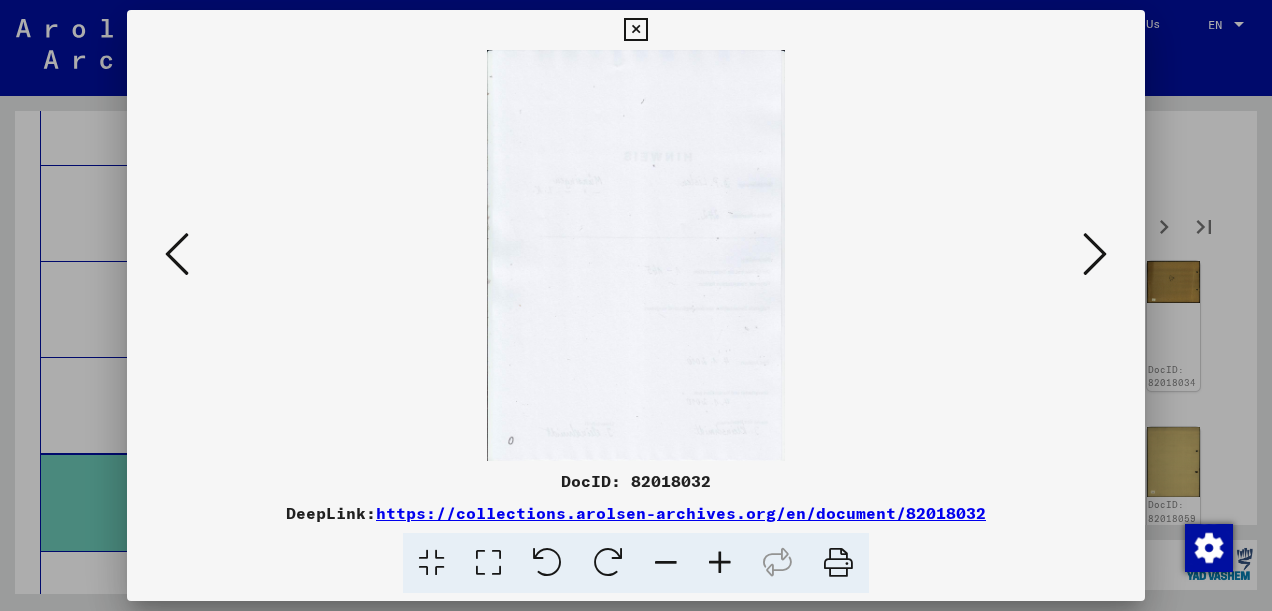 scroll, scrollTop: 0, scrollLeft: 0, axis: both 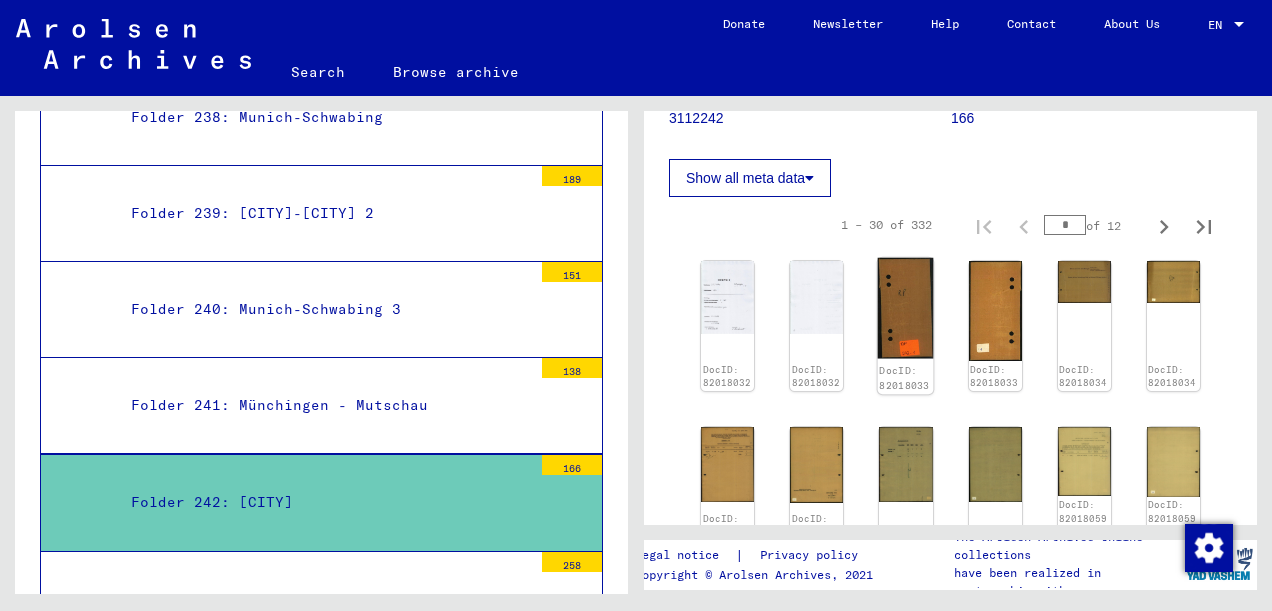 click 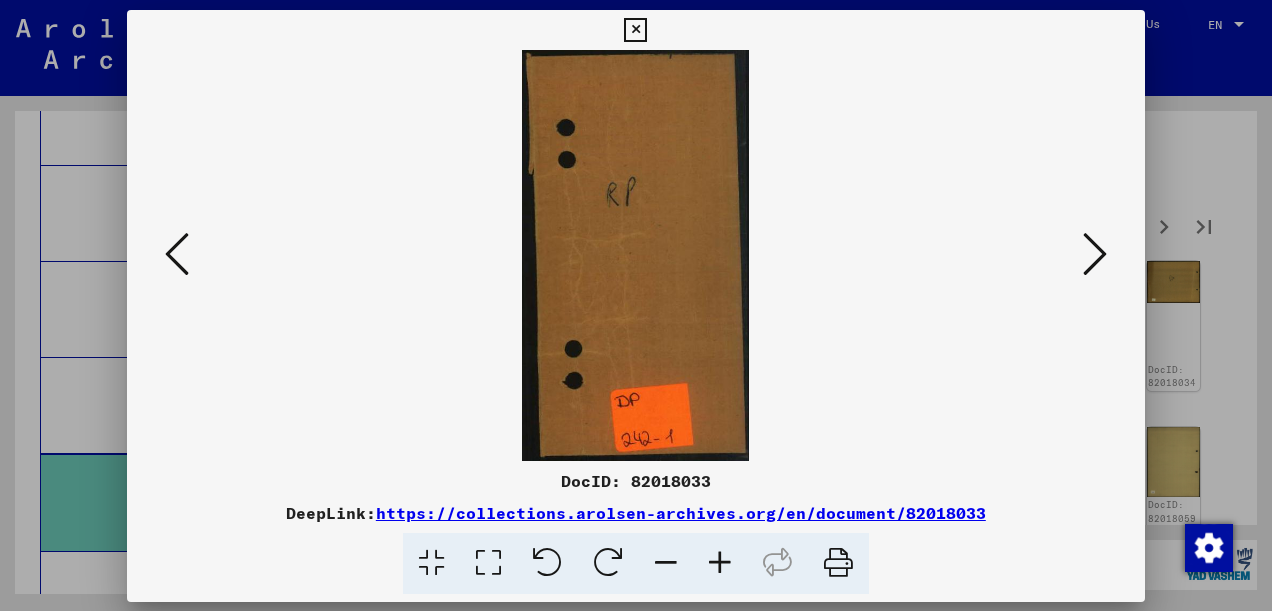click at bounding box center (636, 255) 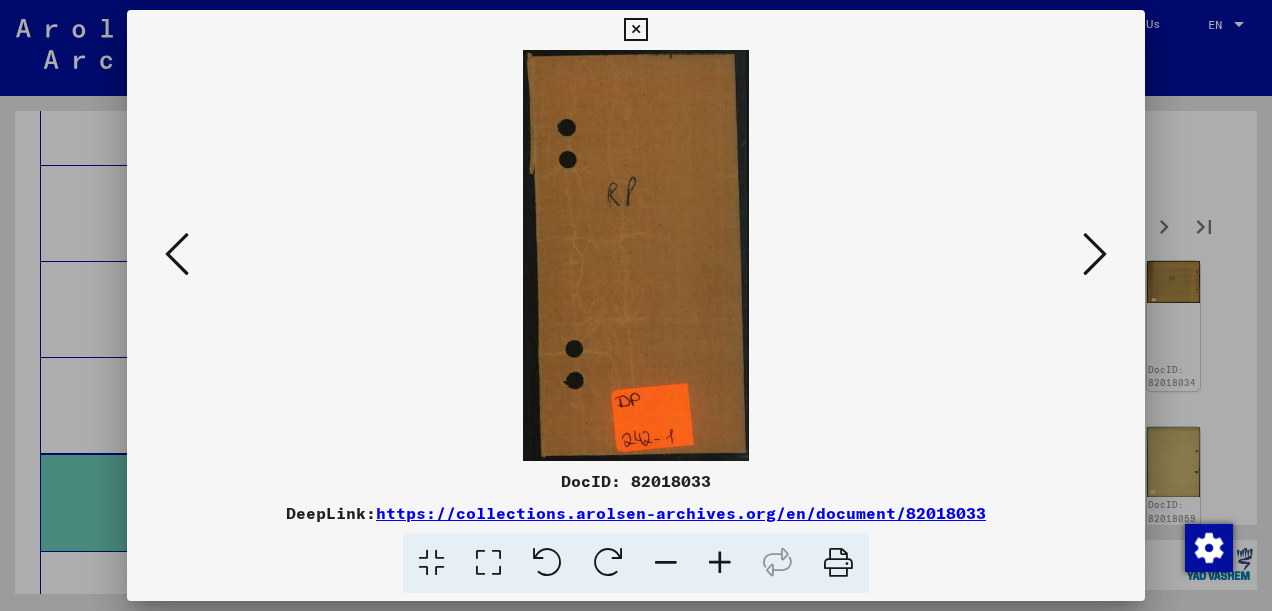 click at bounding box center (1095, 254) 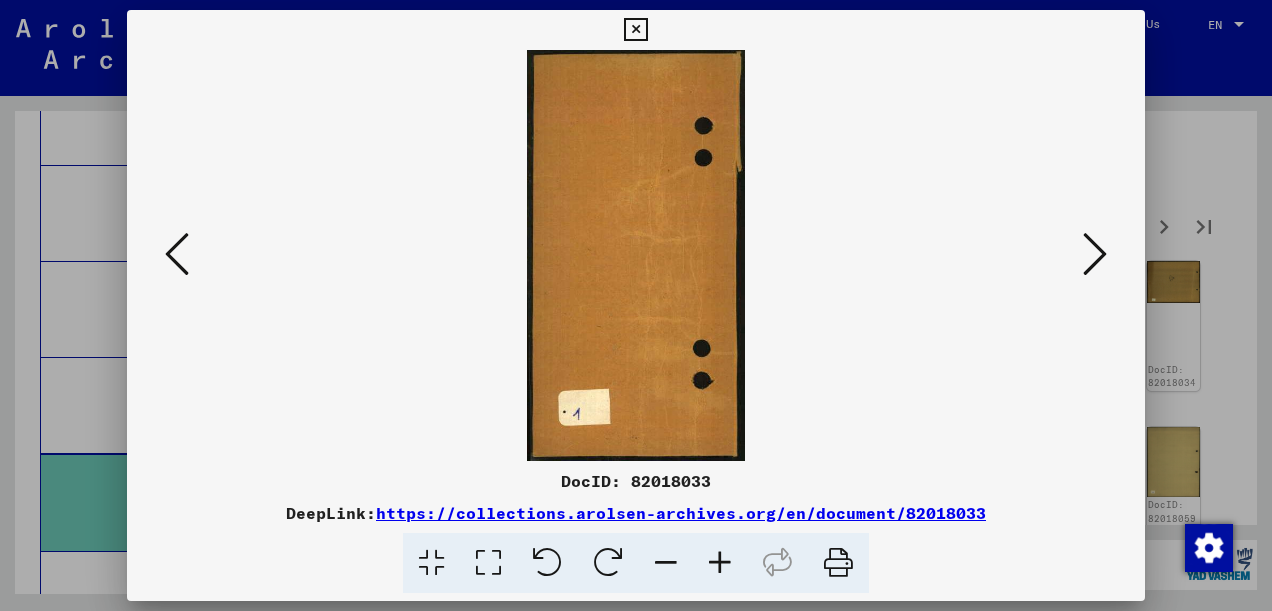 click at bounding box center [1095, 254] 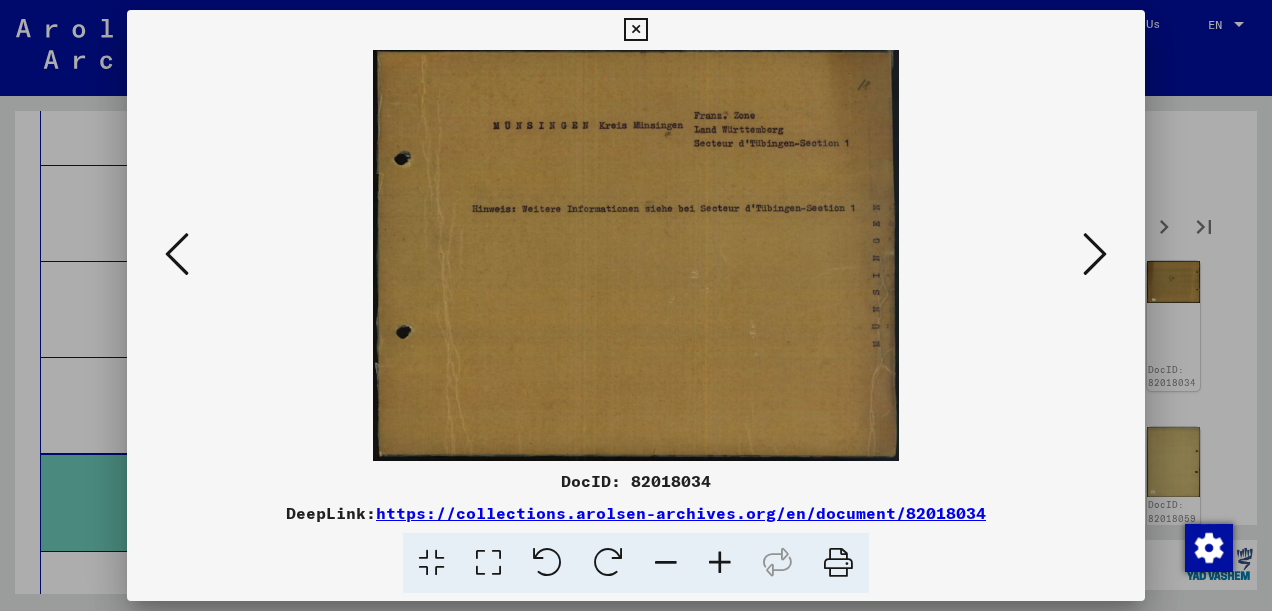 click at bounding box center (488, 563) 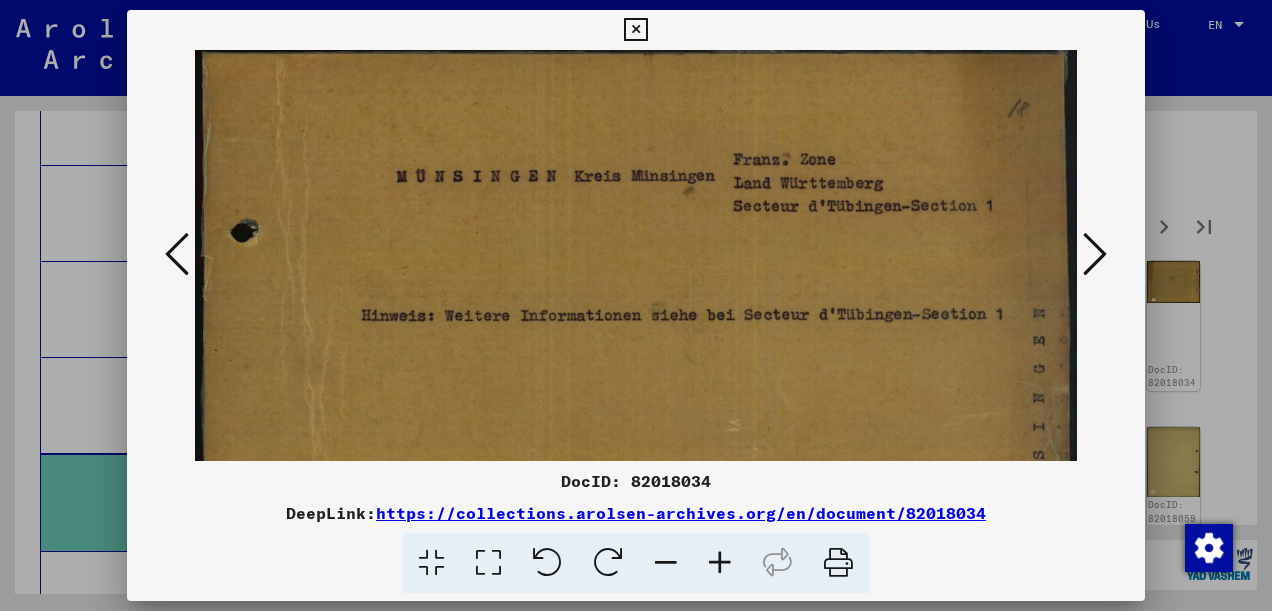 click at bounding box center (1095, 254) 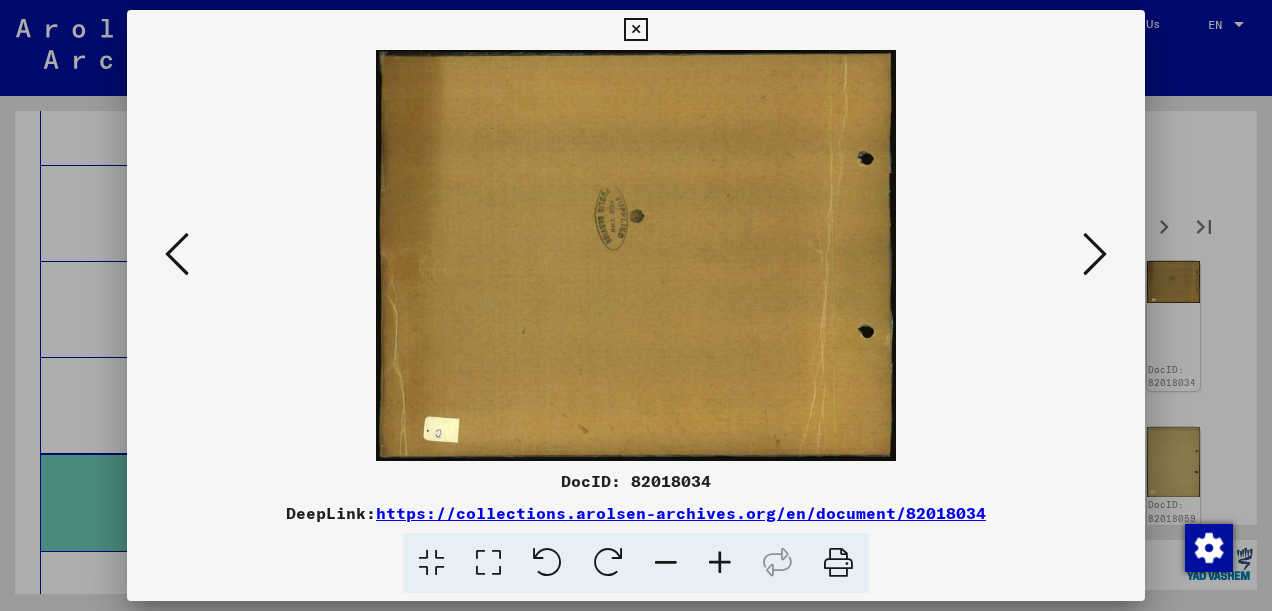 click at bounding box center (1095, 254) 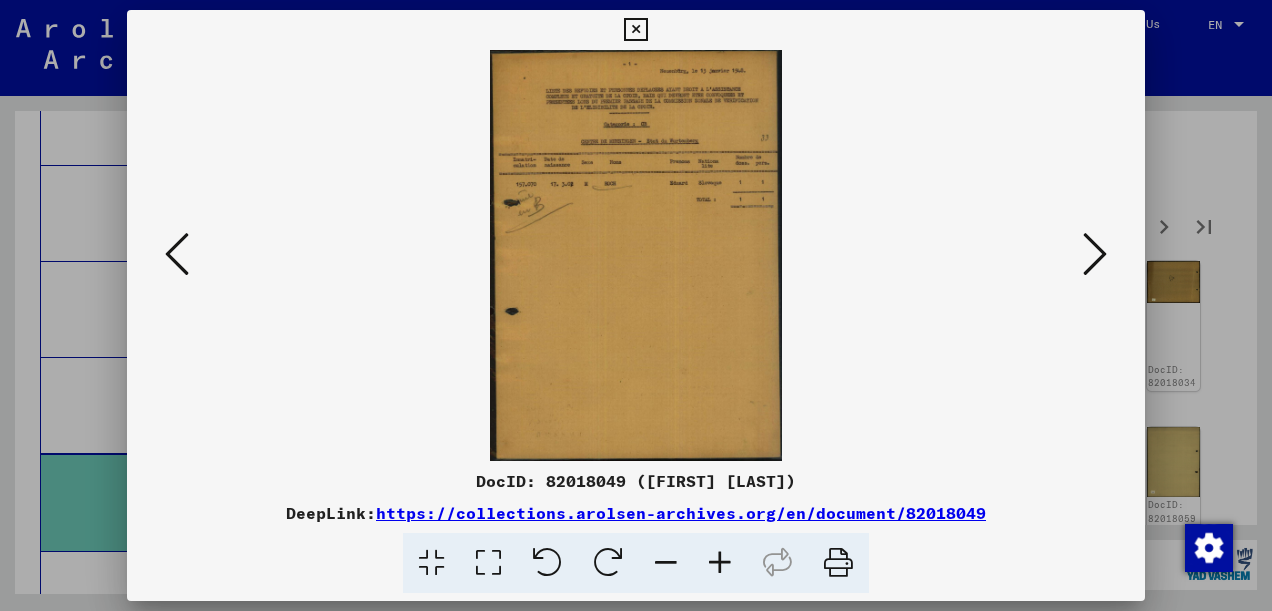 click at bounding box center (488, 563) 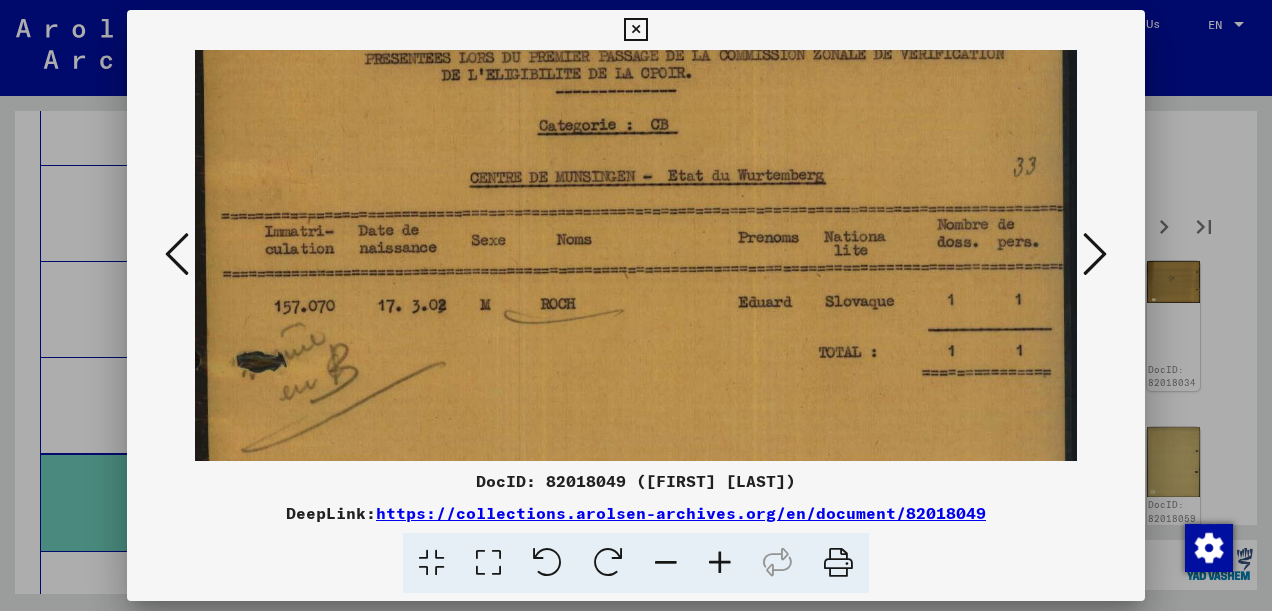 scroll, scrollTop: 148, scrollLeft: 0, axis: vertical 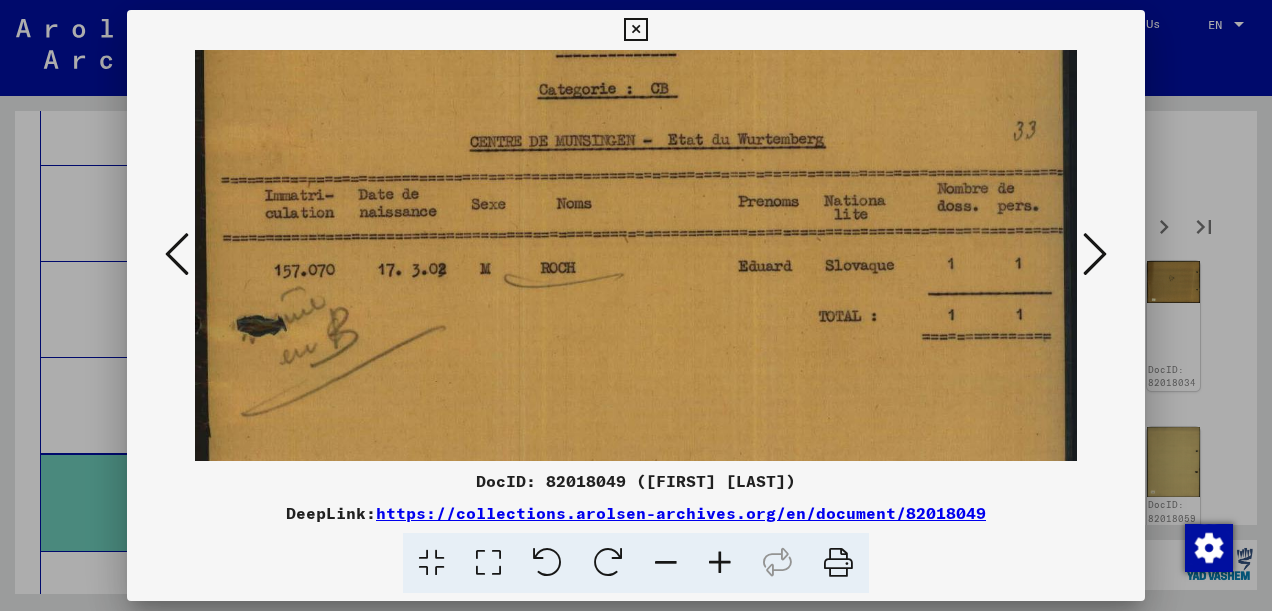 drag, startPoint x: 677, startPoint y: 311, endPoint x: 834, endPoint y: 286, distance: 158.97798 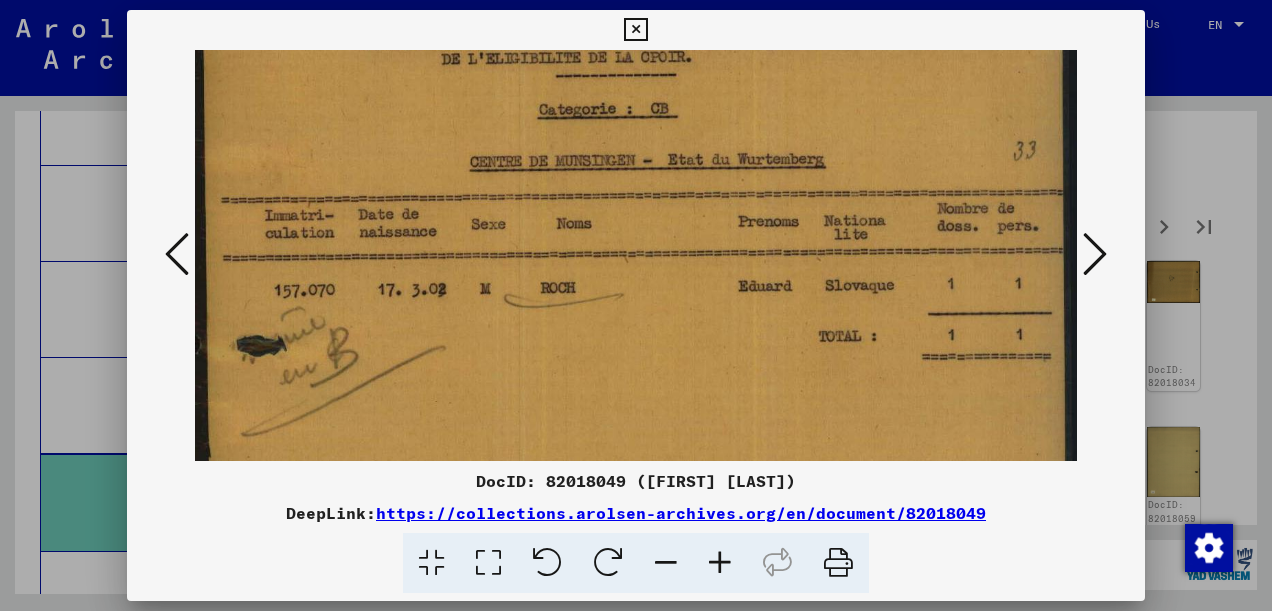 scroll, scrollTop: 187, scrollLeft: 0, axis: vertical 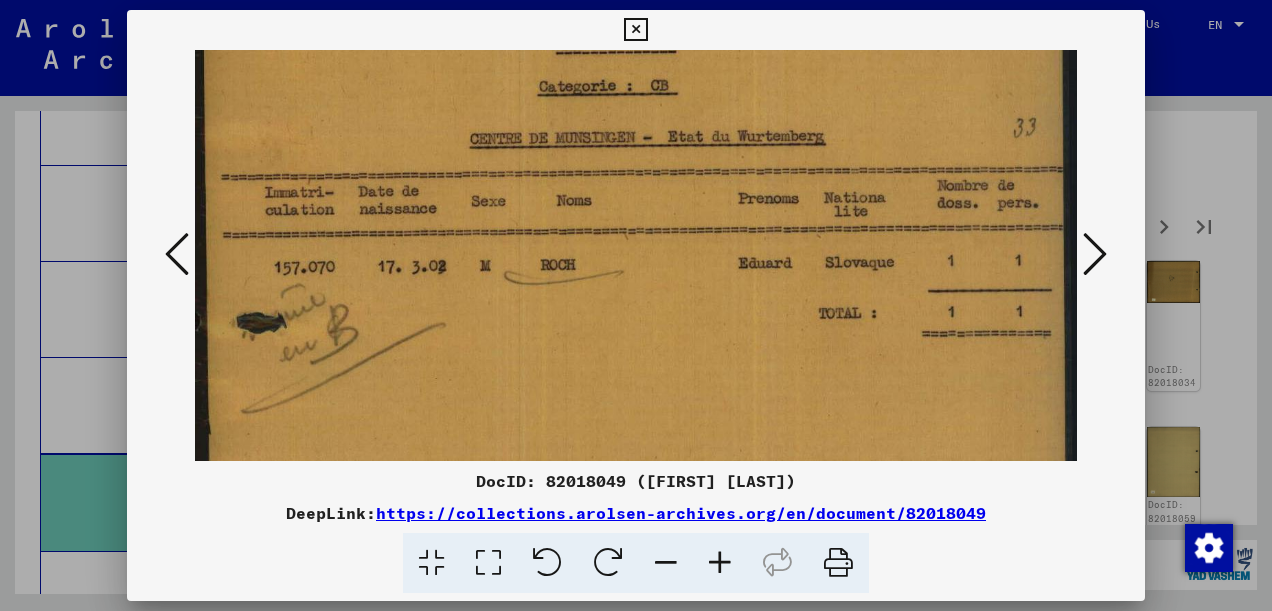 drag, startPoint x: 993, startPoint y: 357, endPoint x: 844, endPoint y: 358, distance: 149.00336 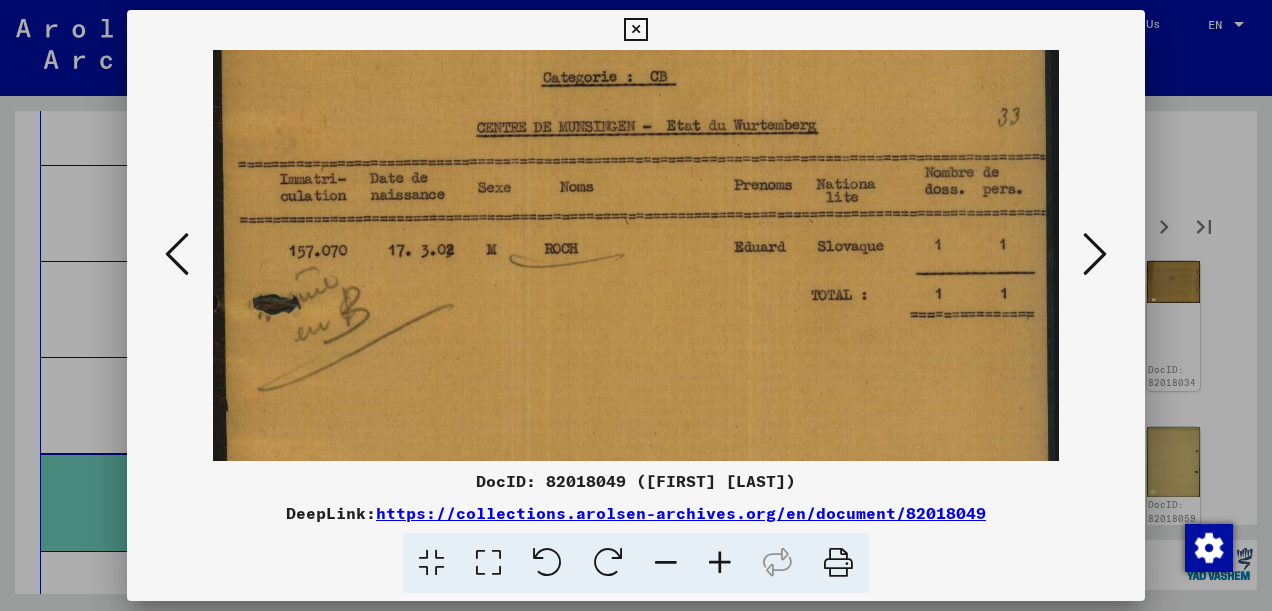 click at bounding box center (666, 563) 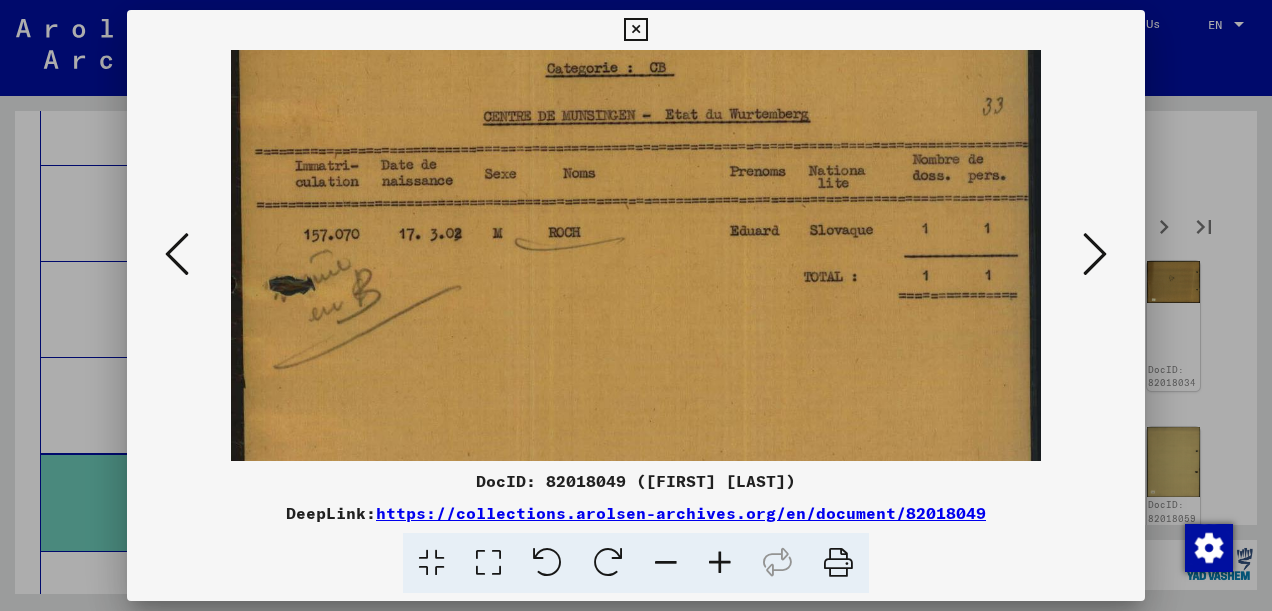click at bounding box center (666, 563) 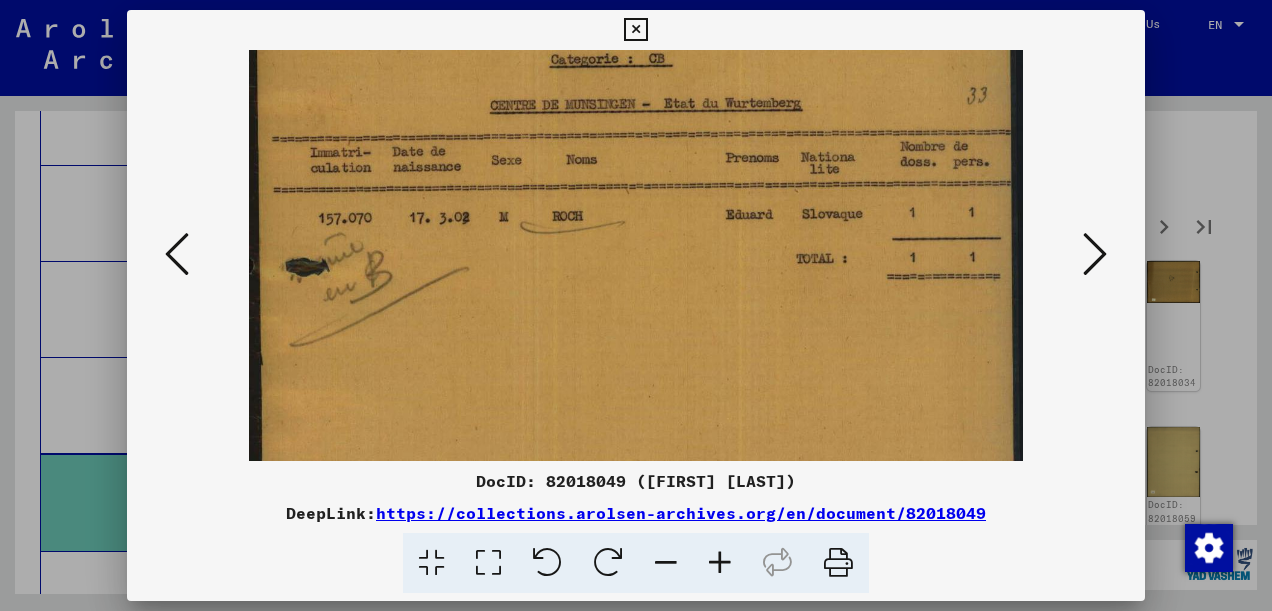 click at bounding box center [1095, 254] 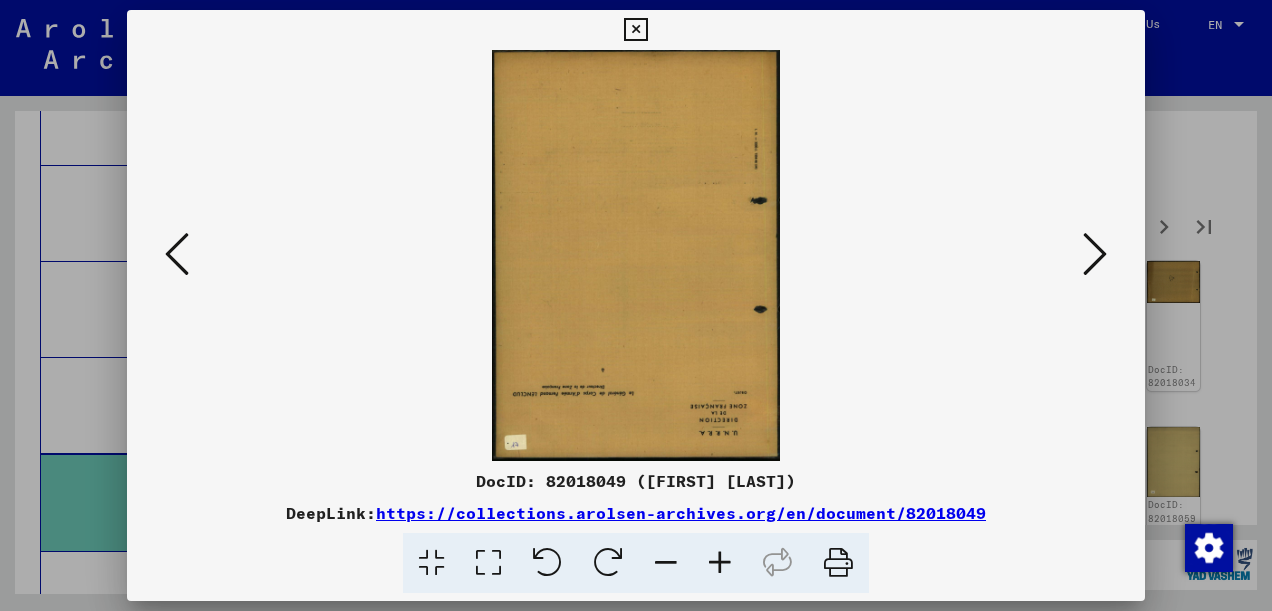 click at bounding box center [488, 563] 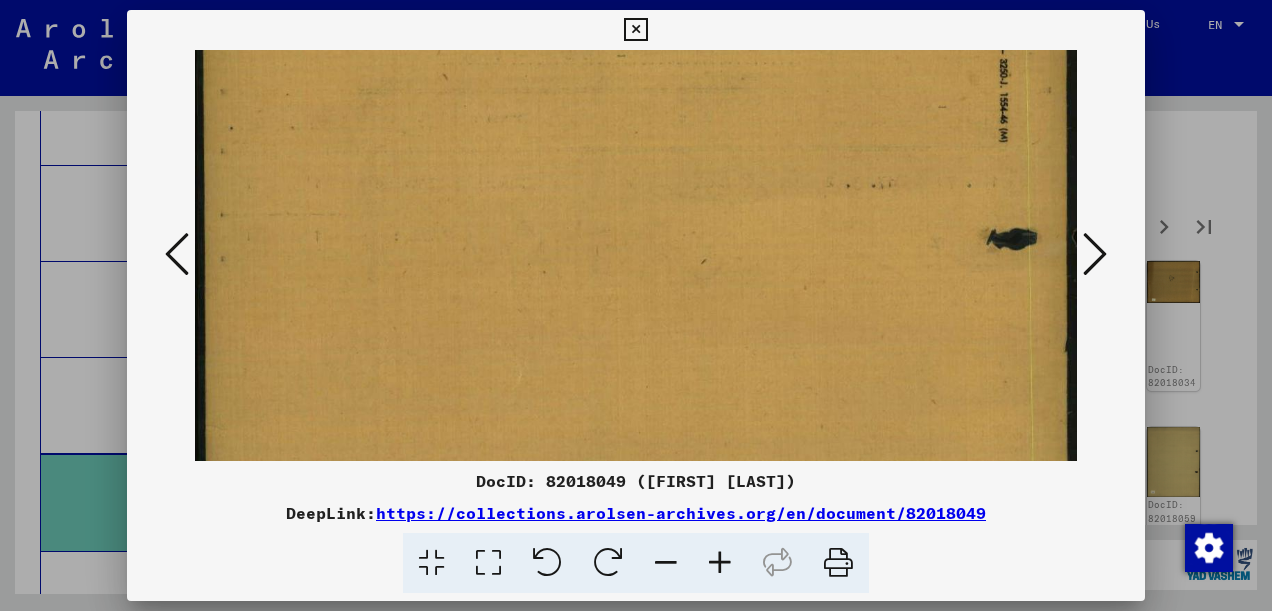 drag, startPoint x: 834, startPoint y: 389, endPoint x: 823, endPoint y: 118, distance: 271.22314 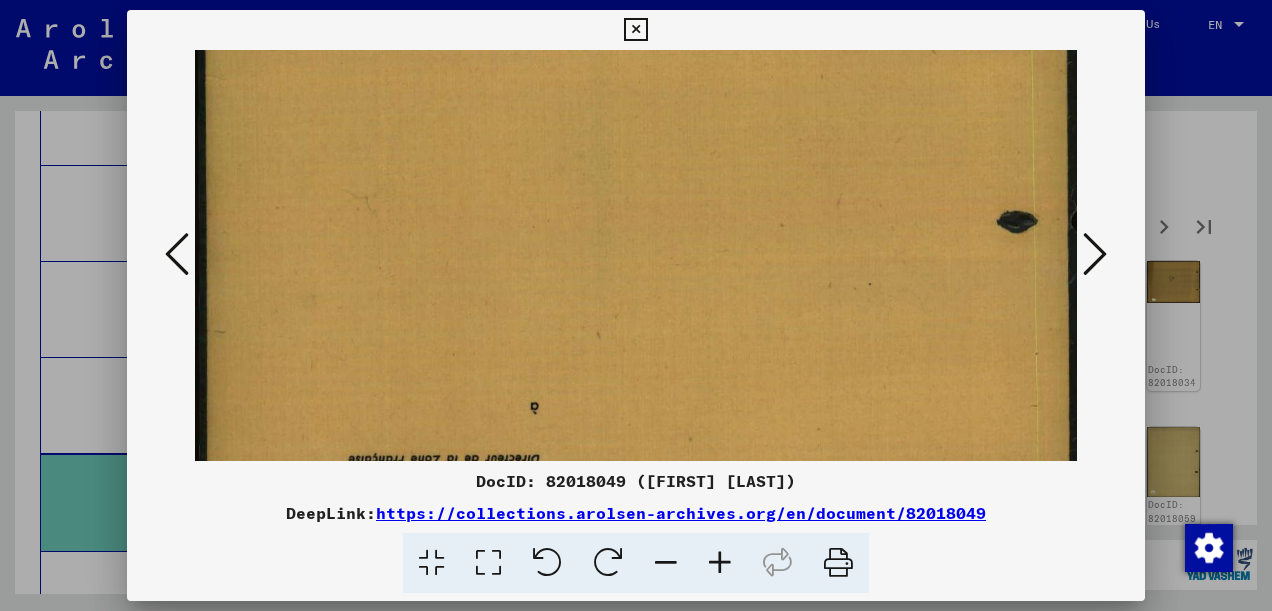 drag, startPoint x: 765, startPoint y: 47, endPoint x: 761, endPoint y: 13, distance: 34.234486 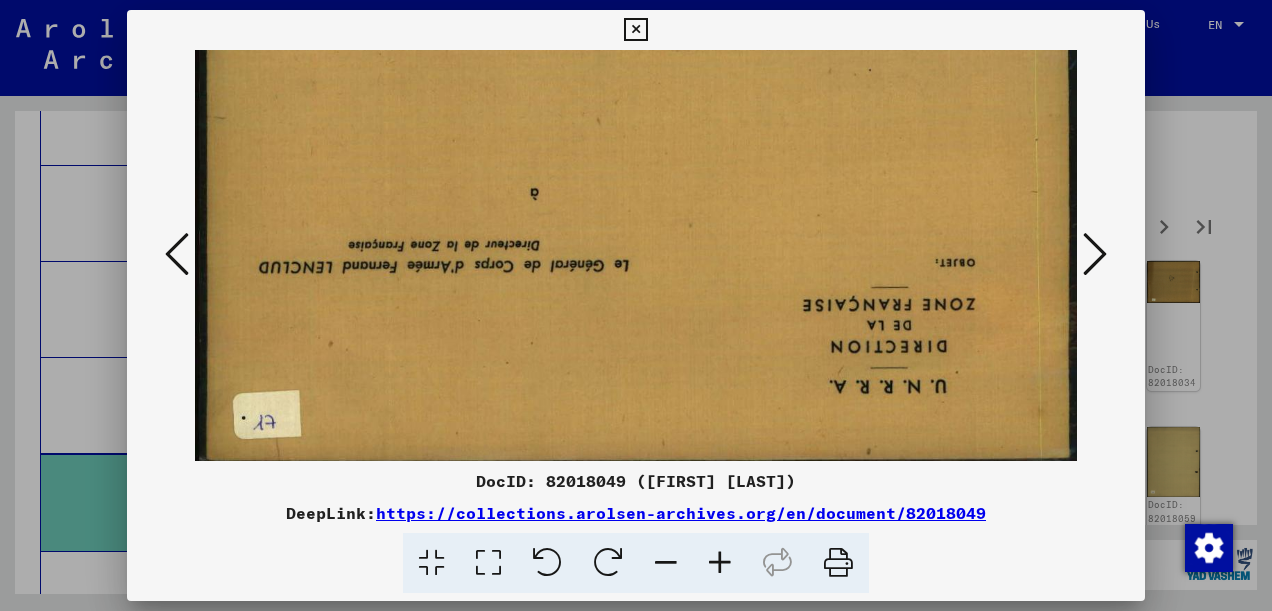 scroll, scrollTop: 845, scrollLeft: 0, axis: vertical 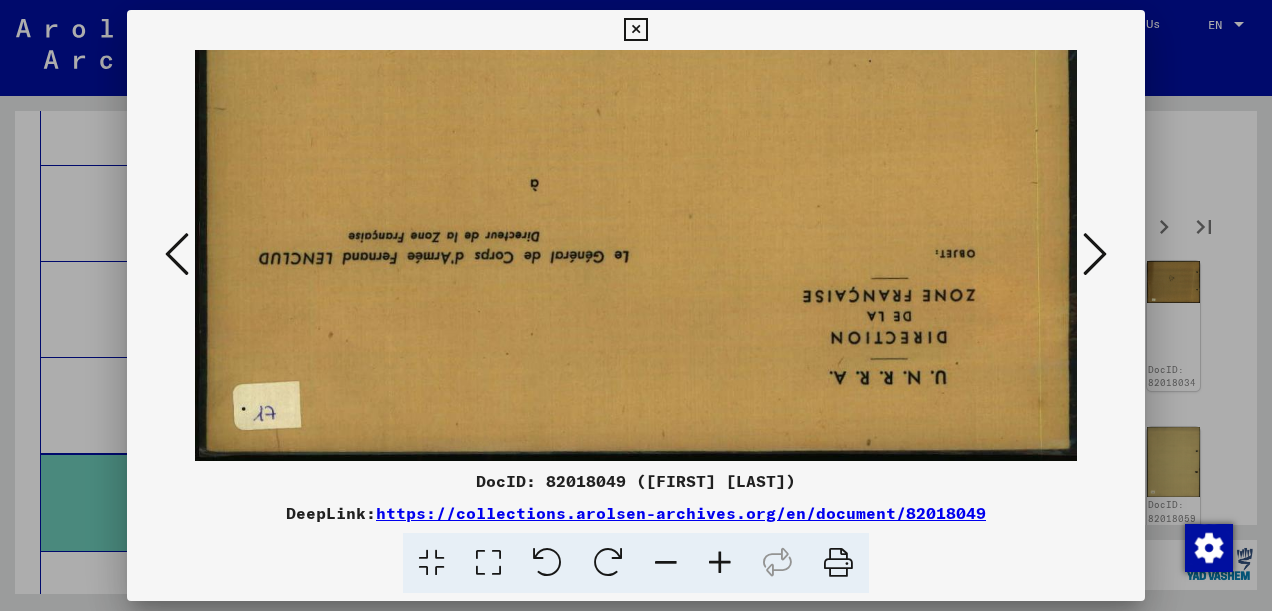 drag, startPoint x: 814, startPoint y: 407, endPoint x: 802, endPoint y: 188, distance: 219.32852 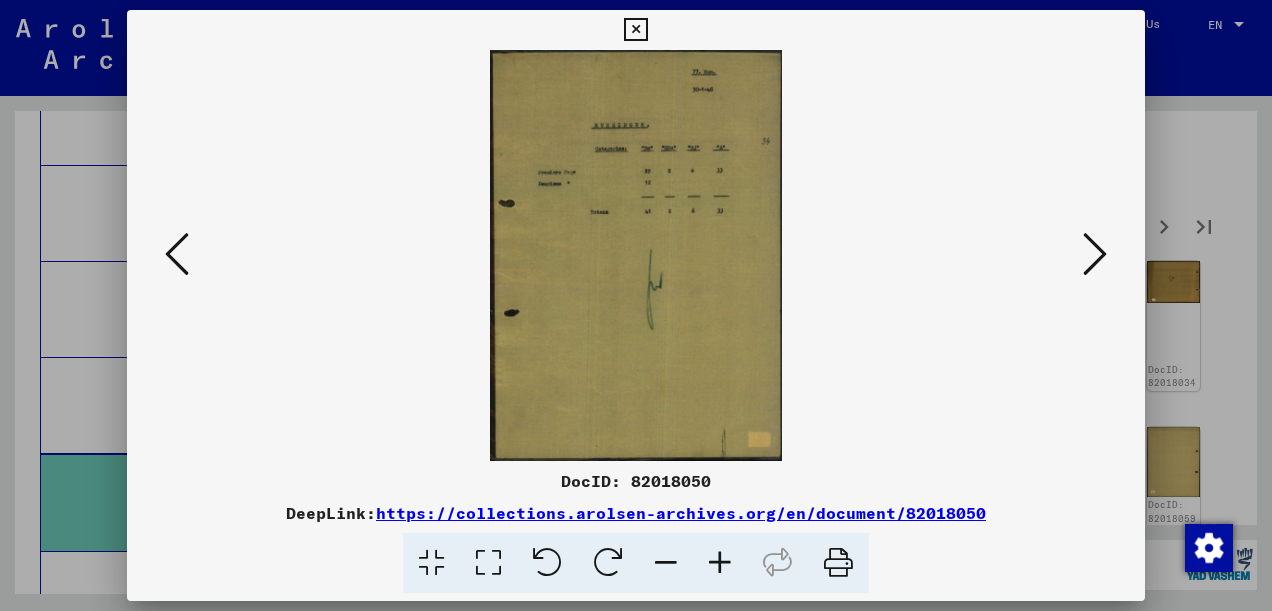 scroll, scrollTop: 0, scrollLeft: 0, axis: both 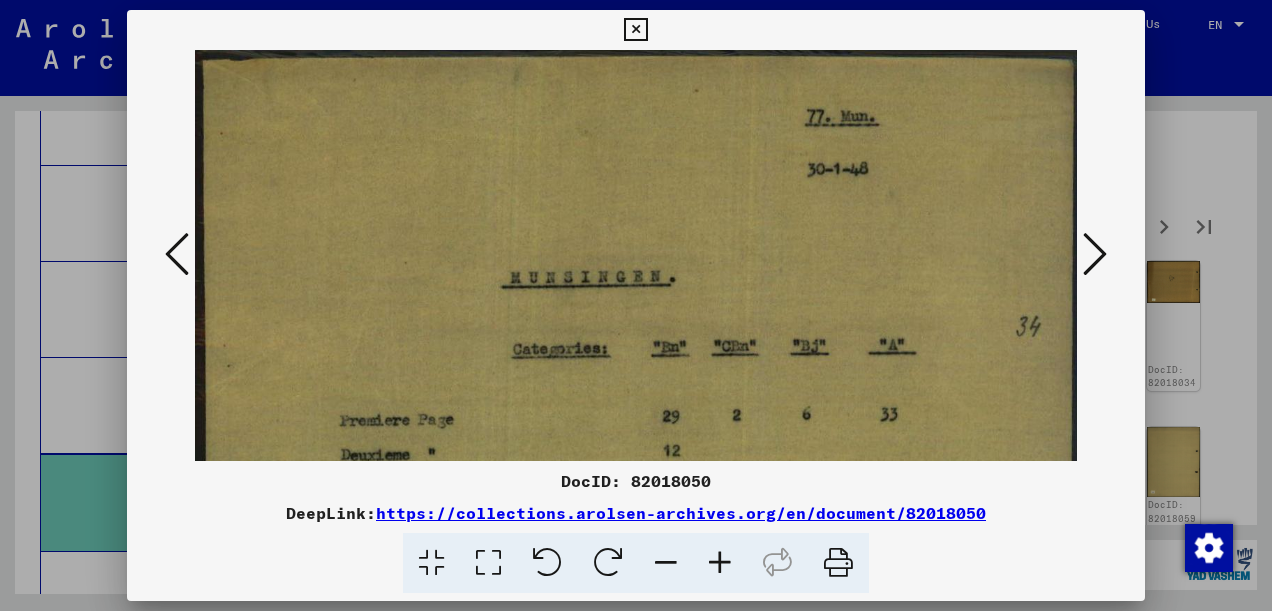 click at bounding box center (720, 563) 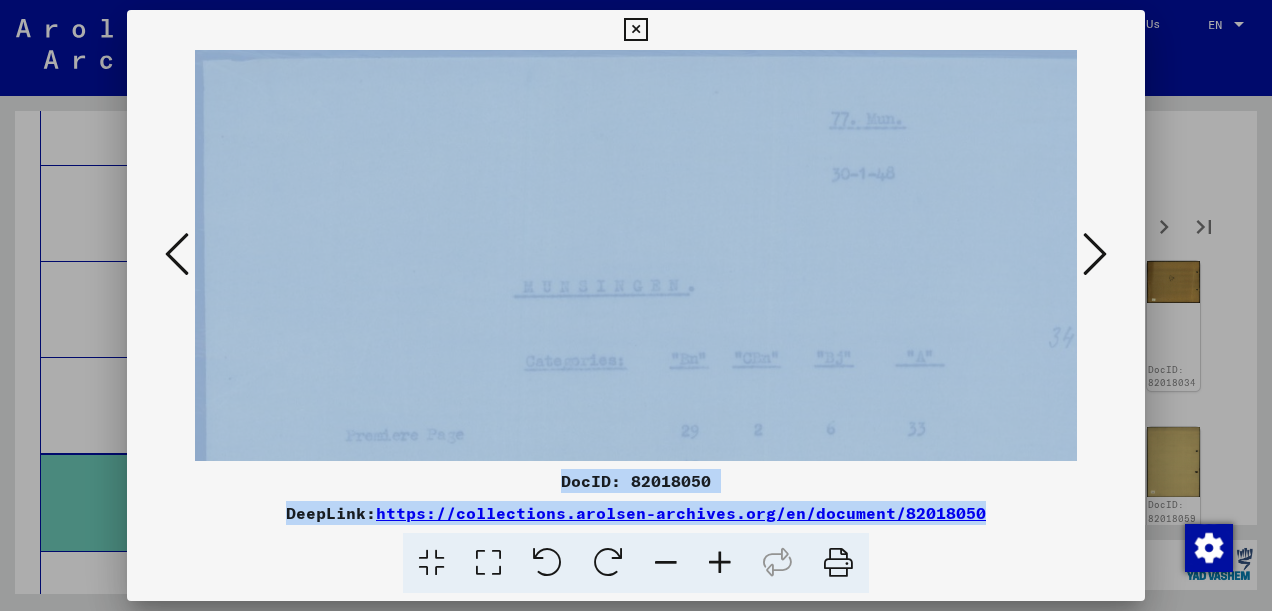 drag, startPoint x: 714, startPoint y: 556, endPoint x: 914, endPoint y: 304, distance: 321.72037 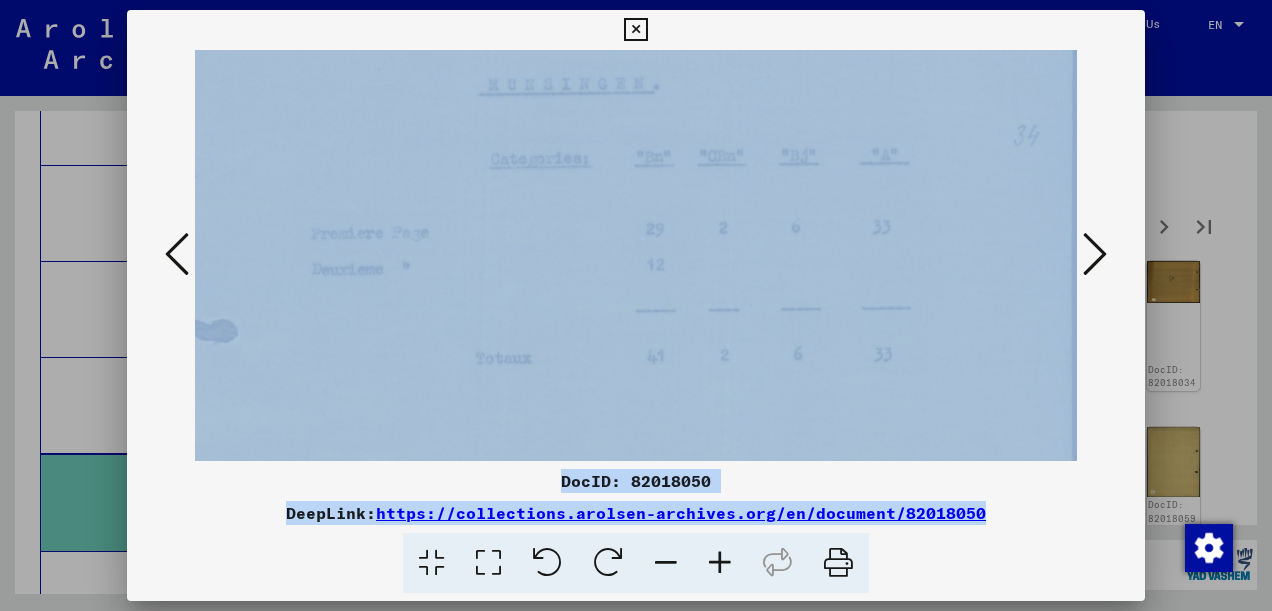 scroll, scrollTop: 209, scrollLeft: 35, axis: both 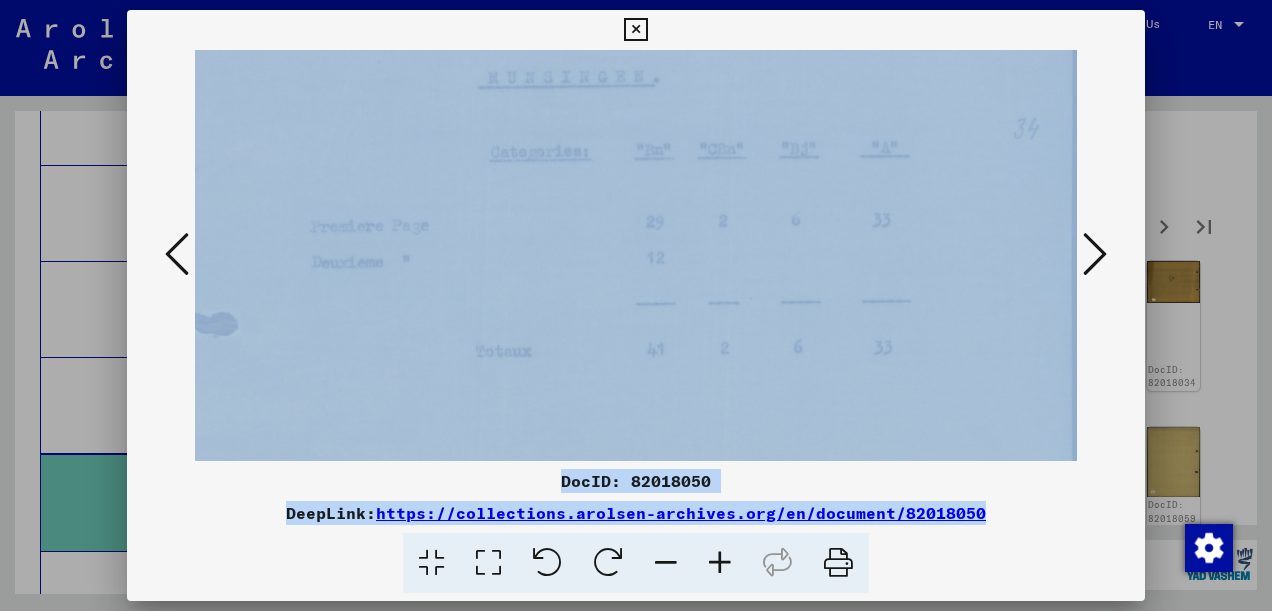 drag, startPoint x: 914, startPoint y: 304, endPoint x: 874, endPoint y: 259, distance: 60.207973 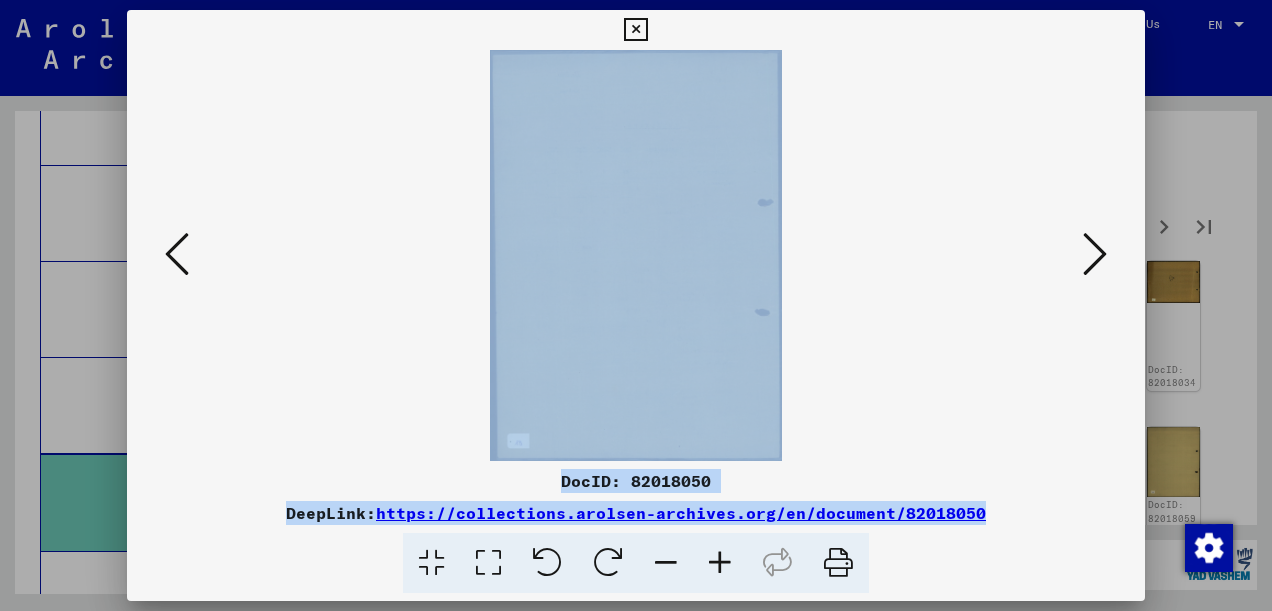 click at bounding box center [1095, 254] 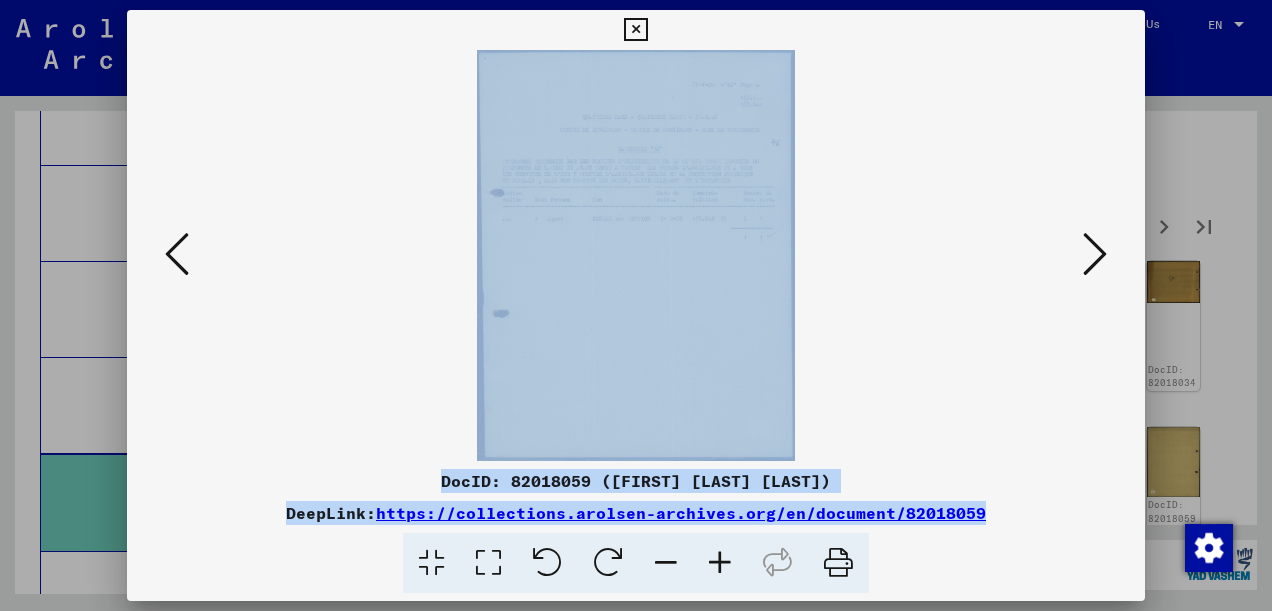 click at bounding box center (488, 563) 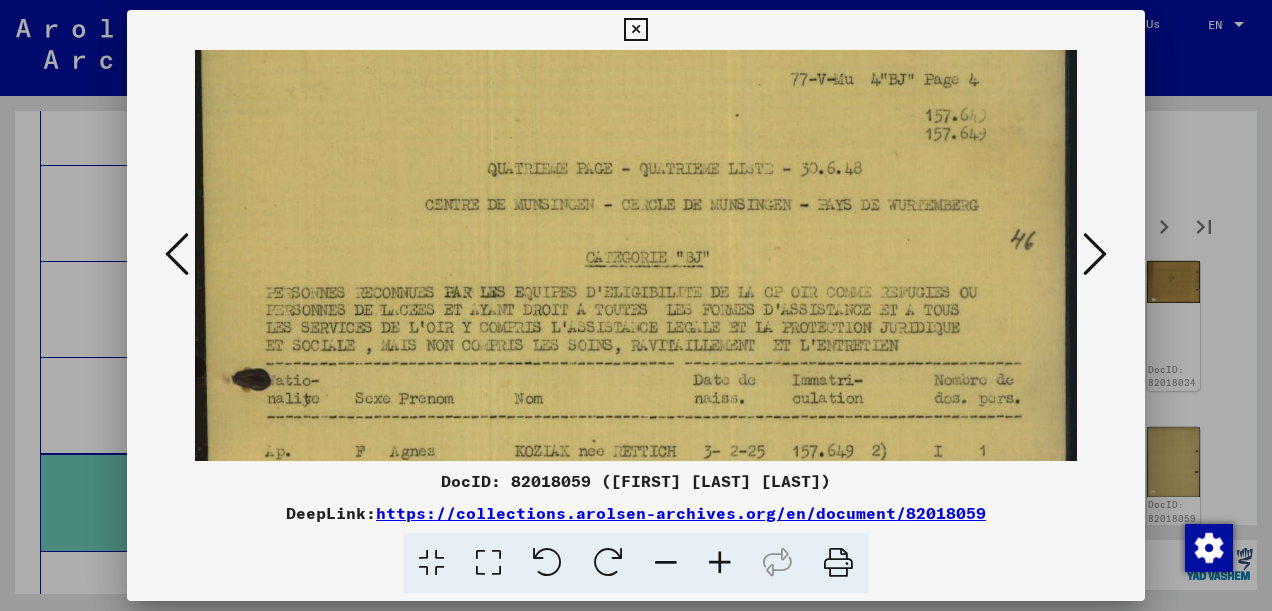 scroll, scrollTop: 138, scrollLeft: 0, axis: vertical 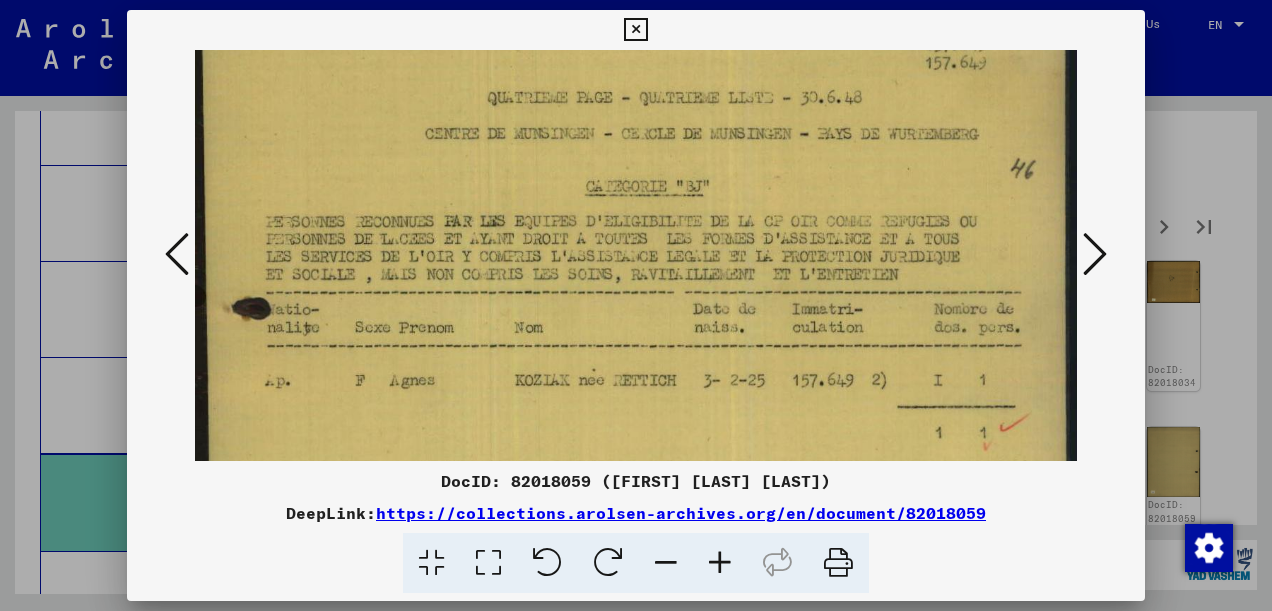 drag, startPoint x: 730, startPoint y: 412, endPoint x: 718, endPoint y: 277, distance: 135.53229 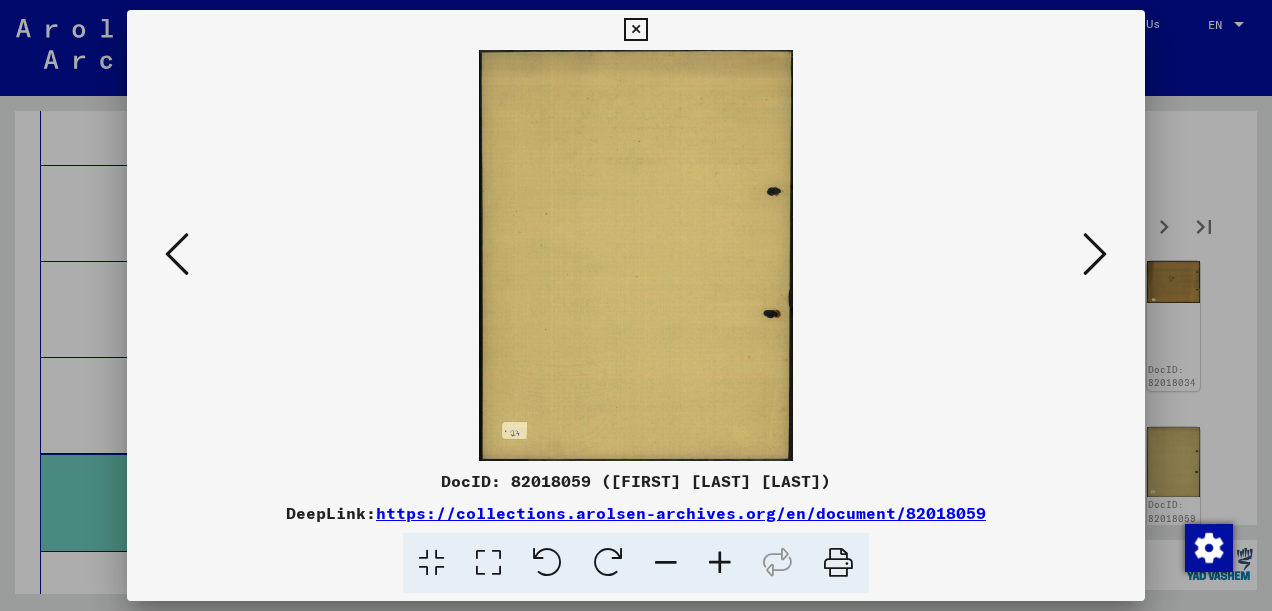 click at bounding box center (1095, 254) 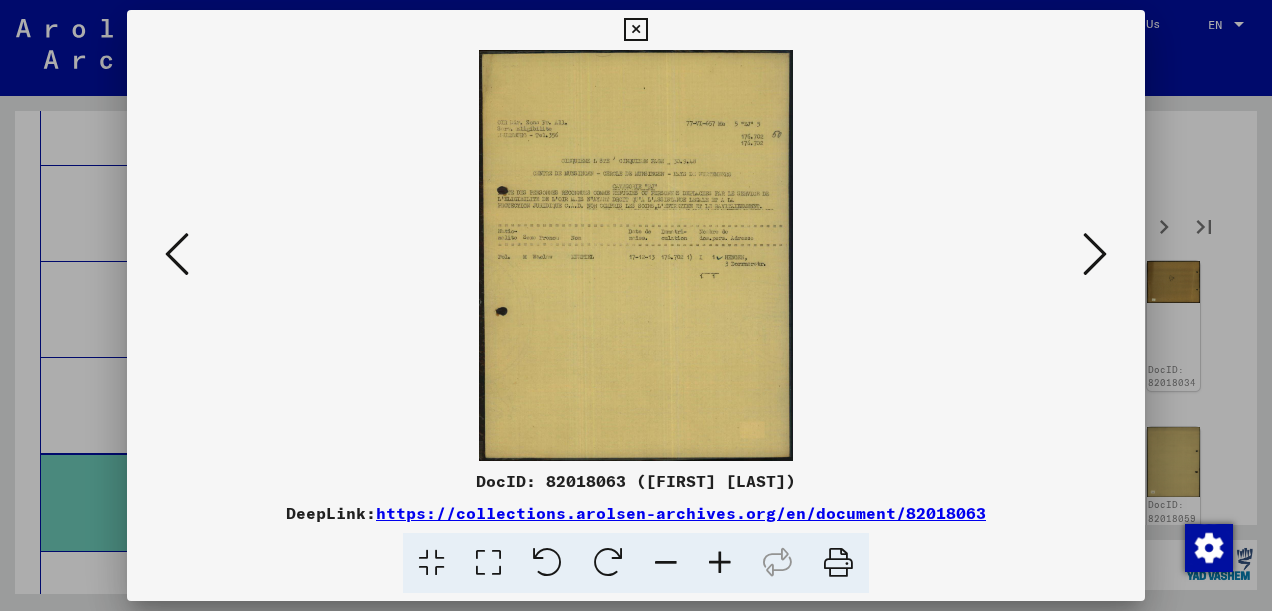 click at bounding box center [488, 563] 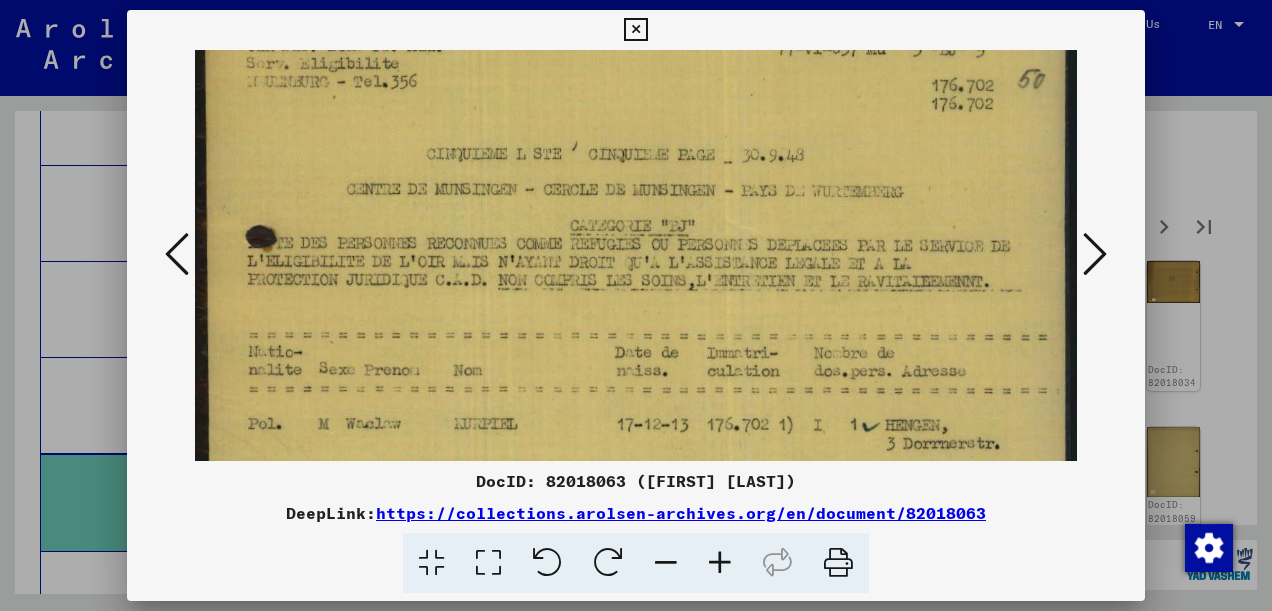scroll, scrollTop: 292, scrollLeft: 0, axis: vertical 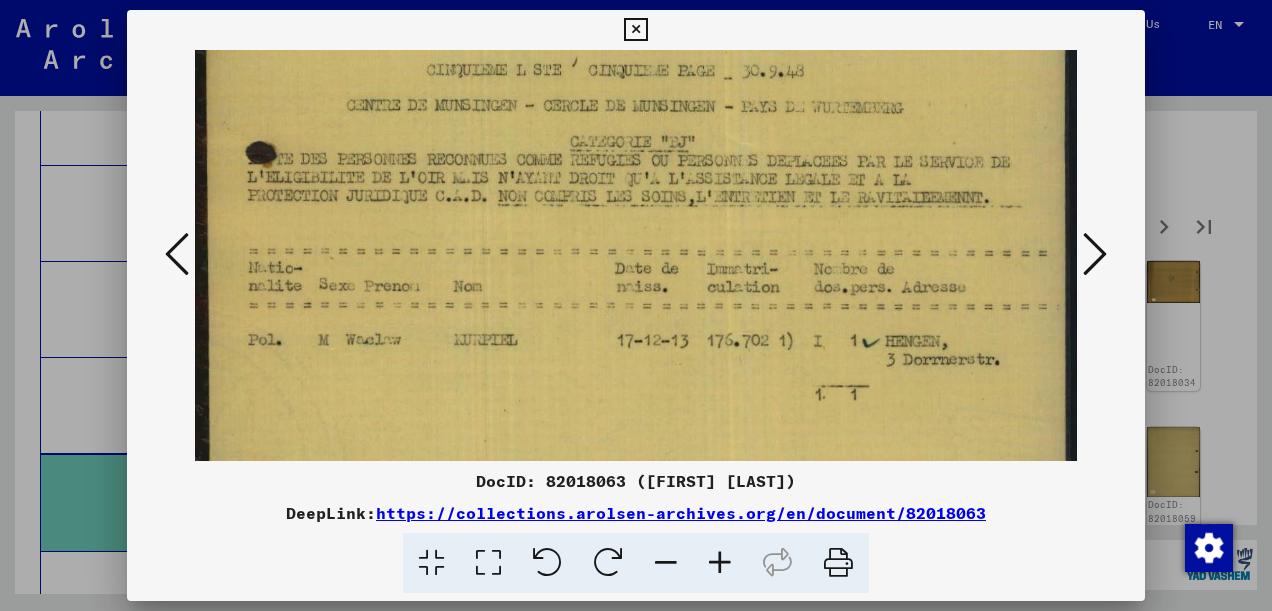 drag, startPoint x: 746, startPoint y: 382, endPoint x: 721, endPoint y: 92, distance: 291.0756 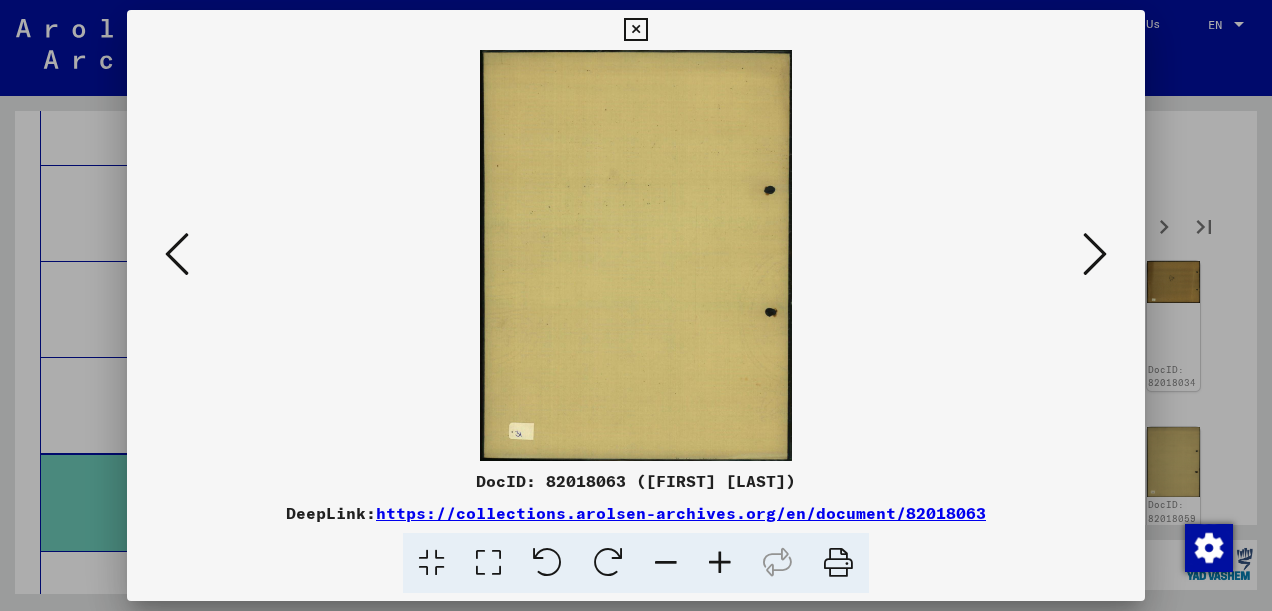 scroll, scrollTop: 0, scrollLeft: 0, axis: both 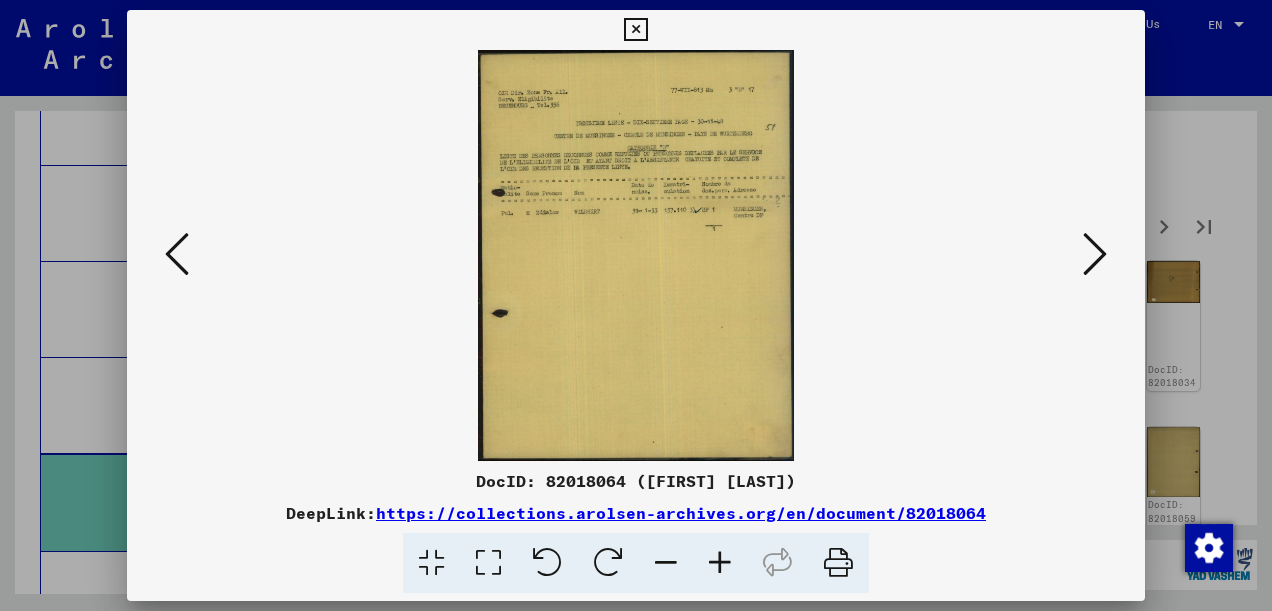 click at bounding box center (1095, 254) 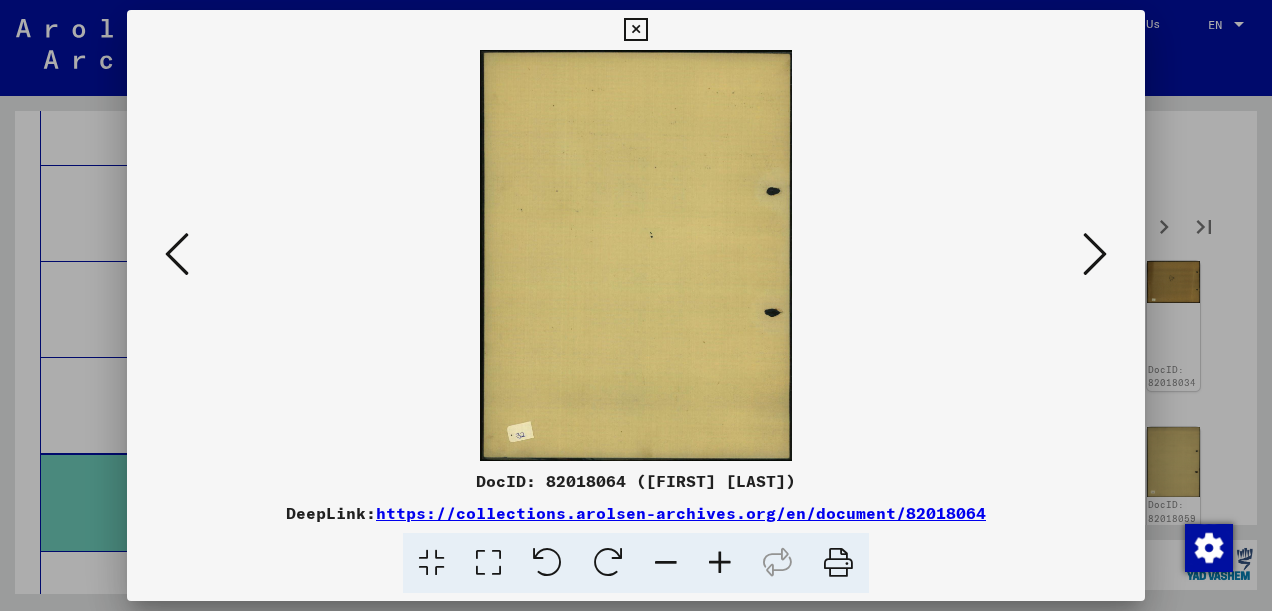 click at bounding box center [1095, 254] 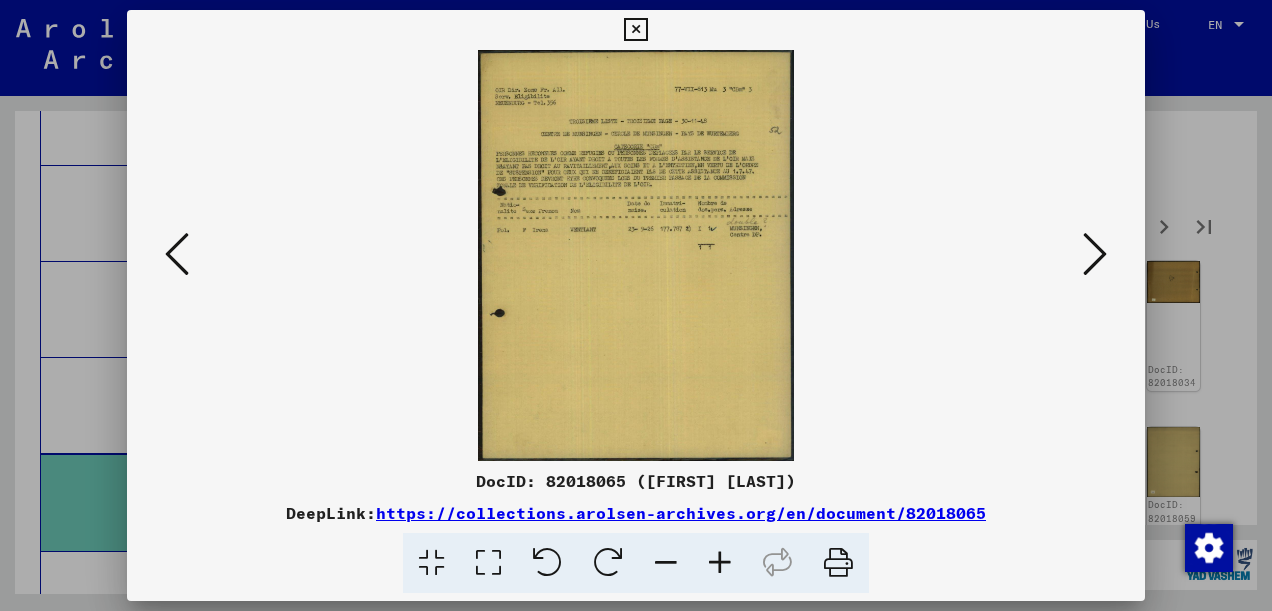 click at bounding box center [1095, 254] 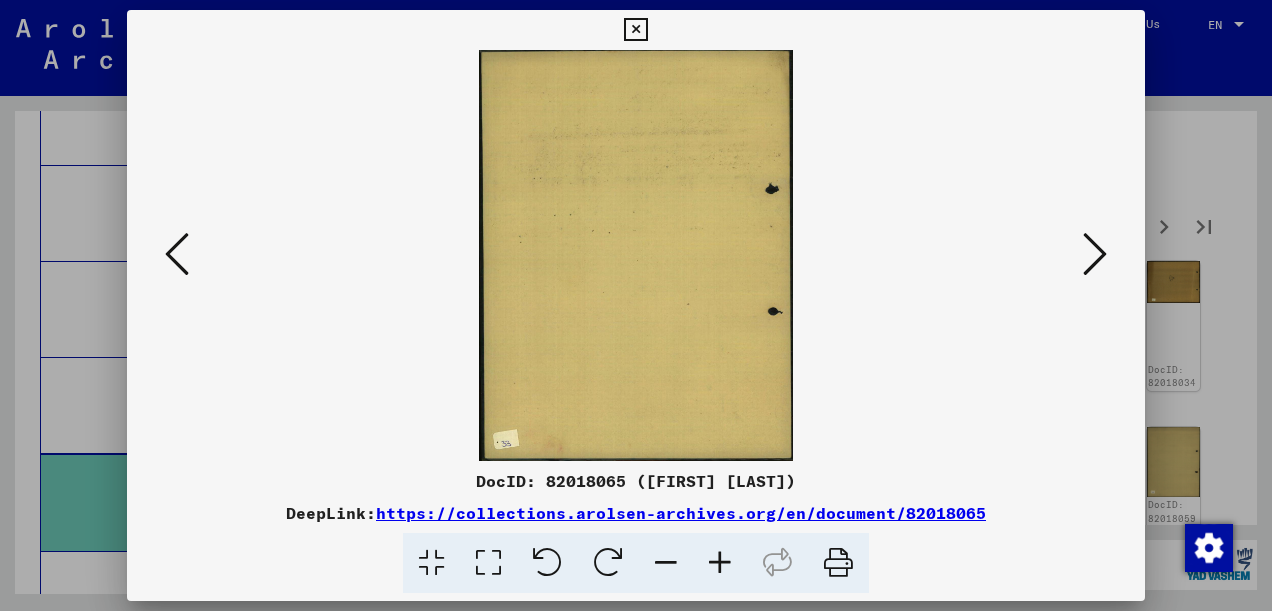 click at bounding box center [1095, 254] 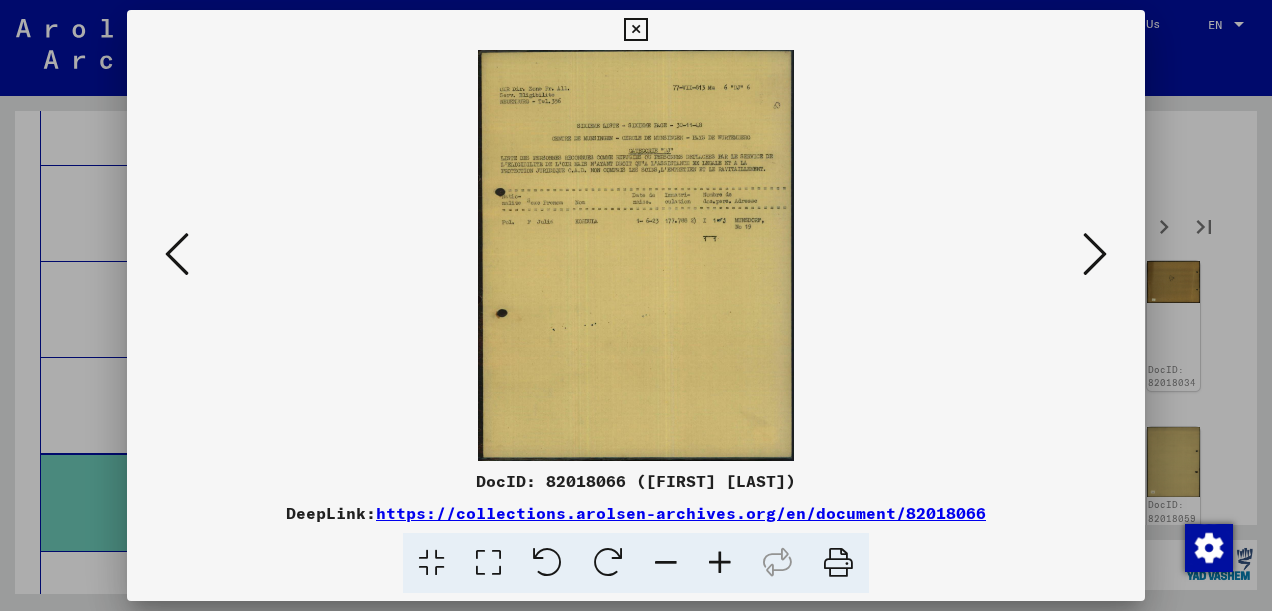 click at bounding box center (636, 255) 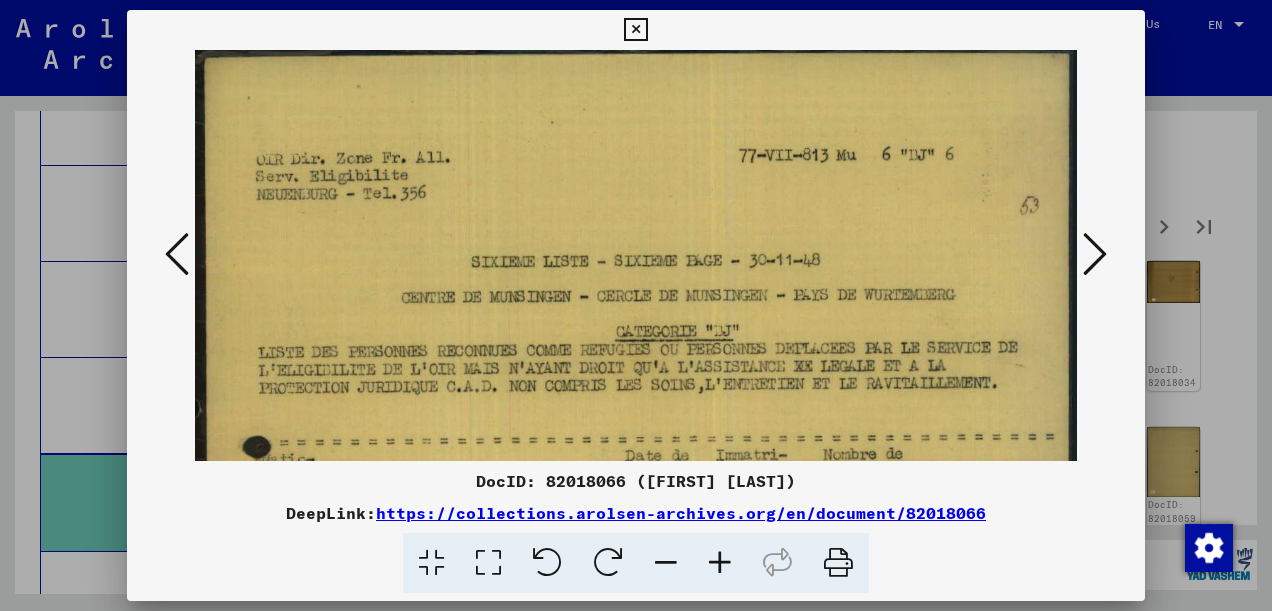 scroll, scrollTop: 143, scrollLeft: 0, axis: vertical 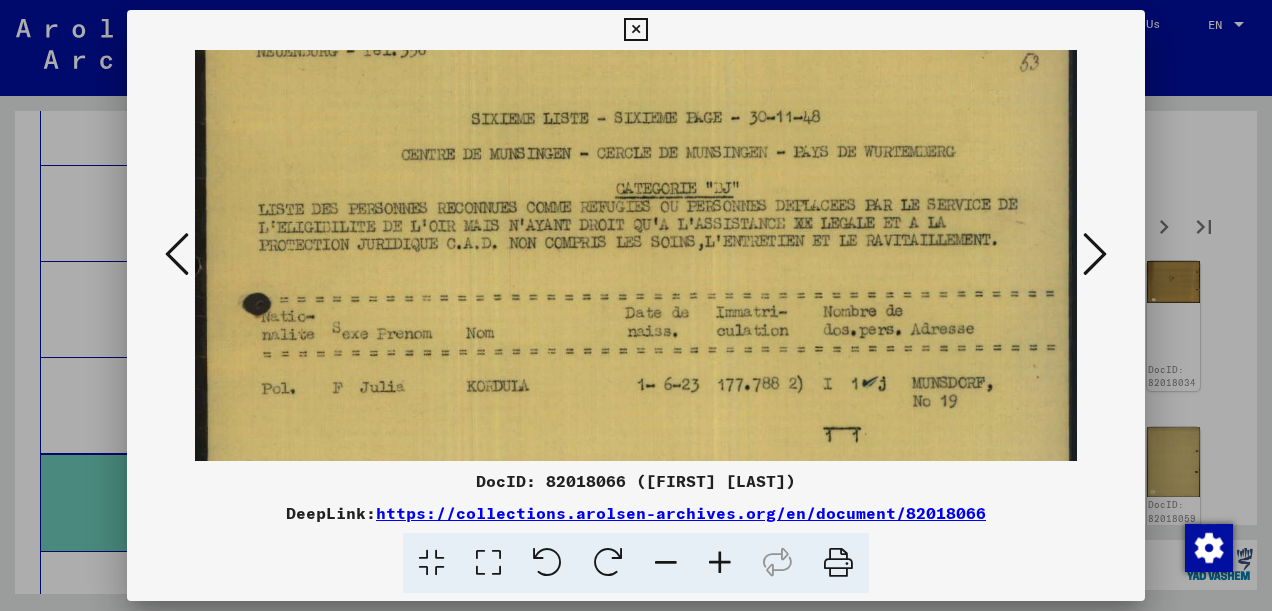 drag, startPoint x: 744, startPoint y: 374, endPoint x: 743, endPoint y: 232, distance: 142.00352 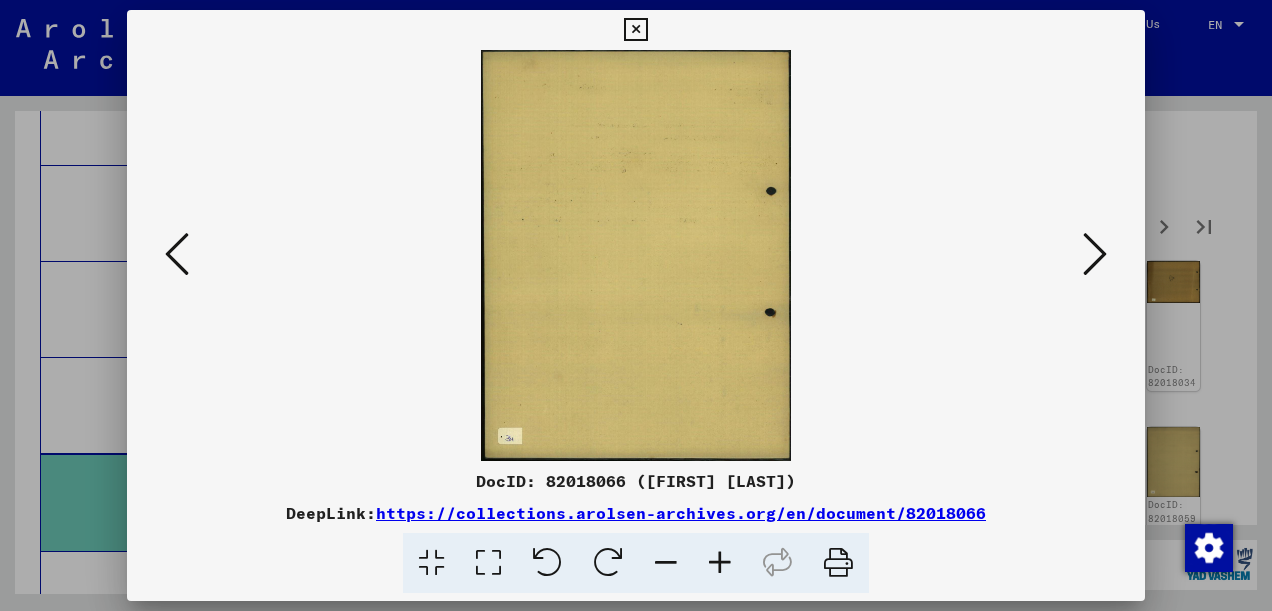 scroll, scrollTop: 0, scrollLeft: 0, axis: both 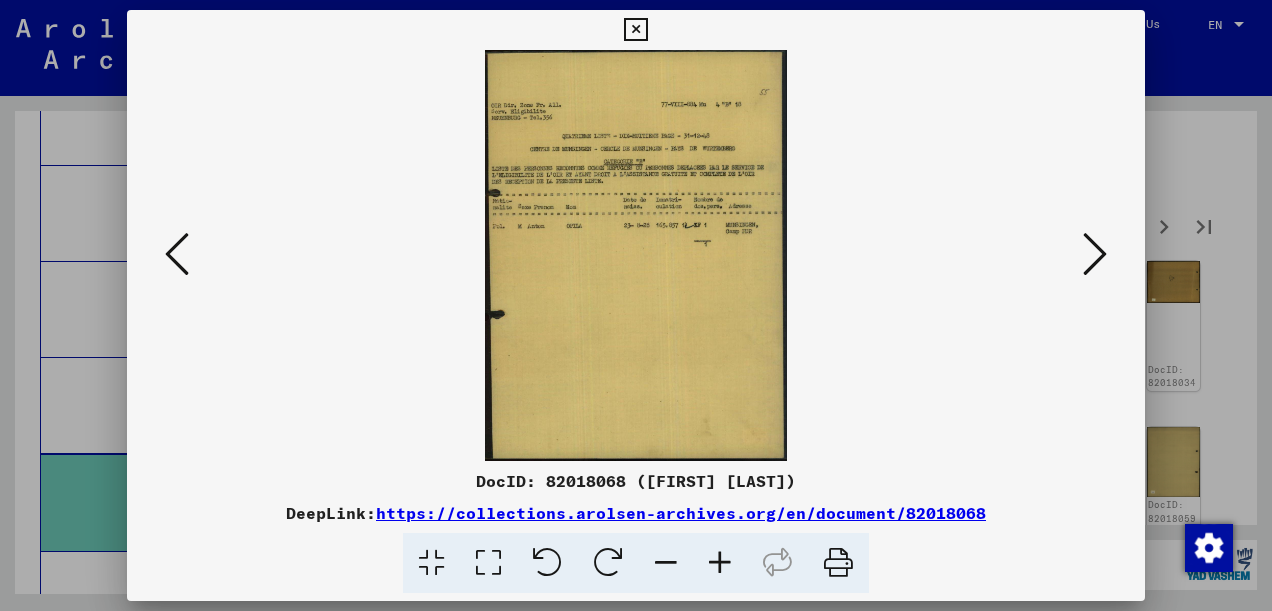 click at bounding box center [1095, 254] 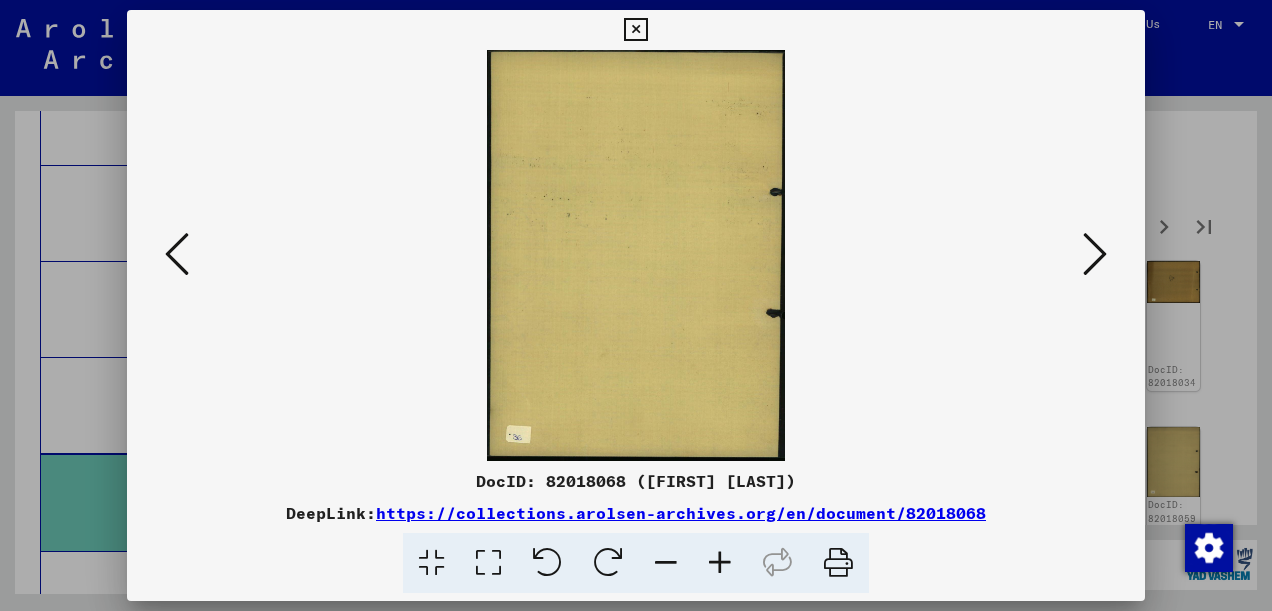 click at bounding box center (1095, 254) 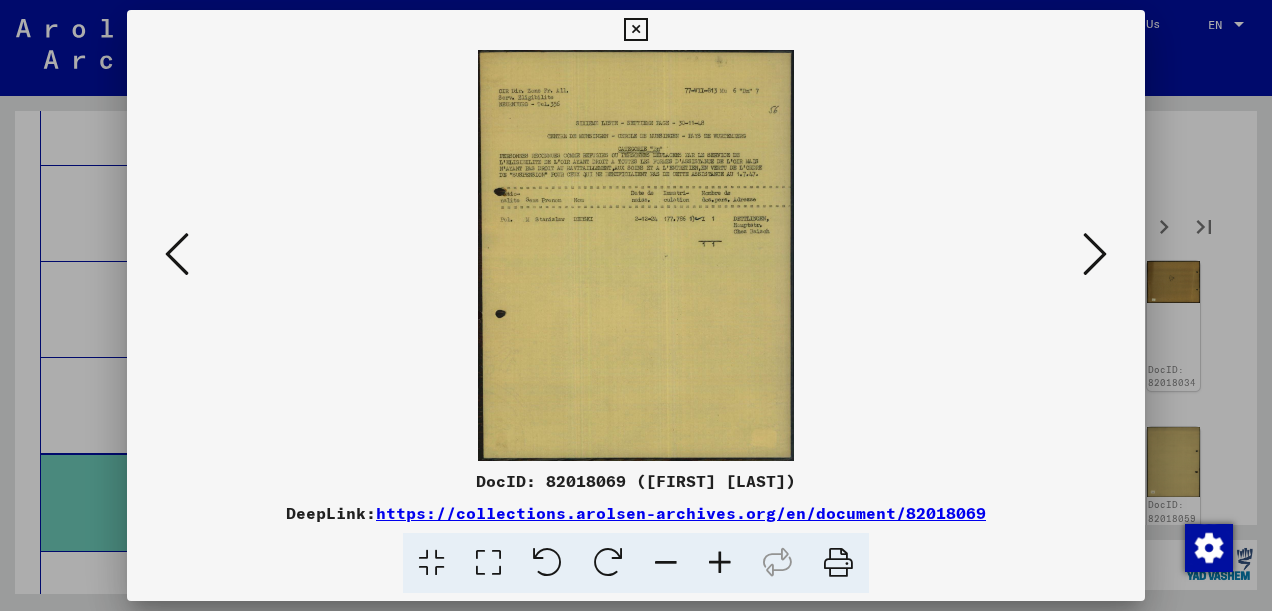 click at bounding box center (1095, 254) 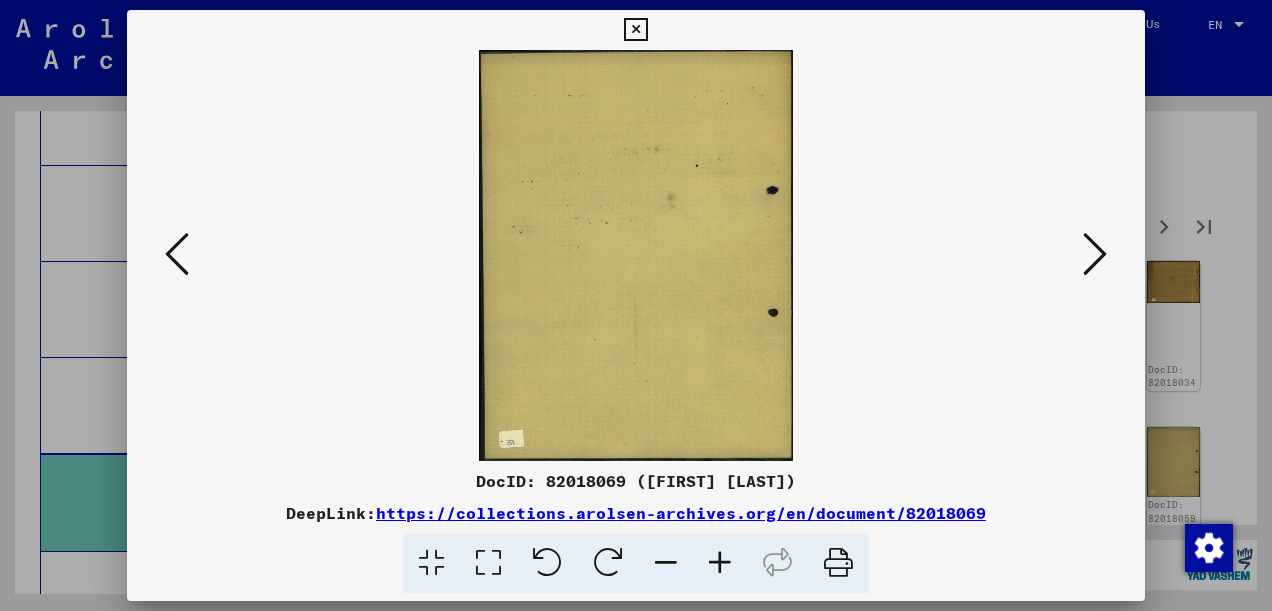 click at bounding box center (1095, 254) 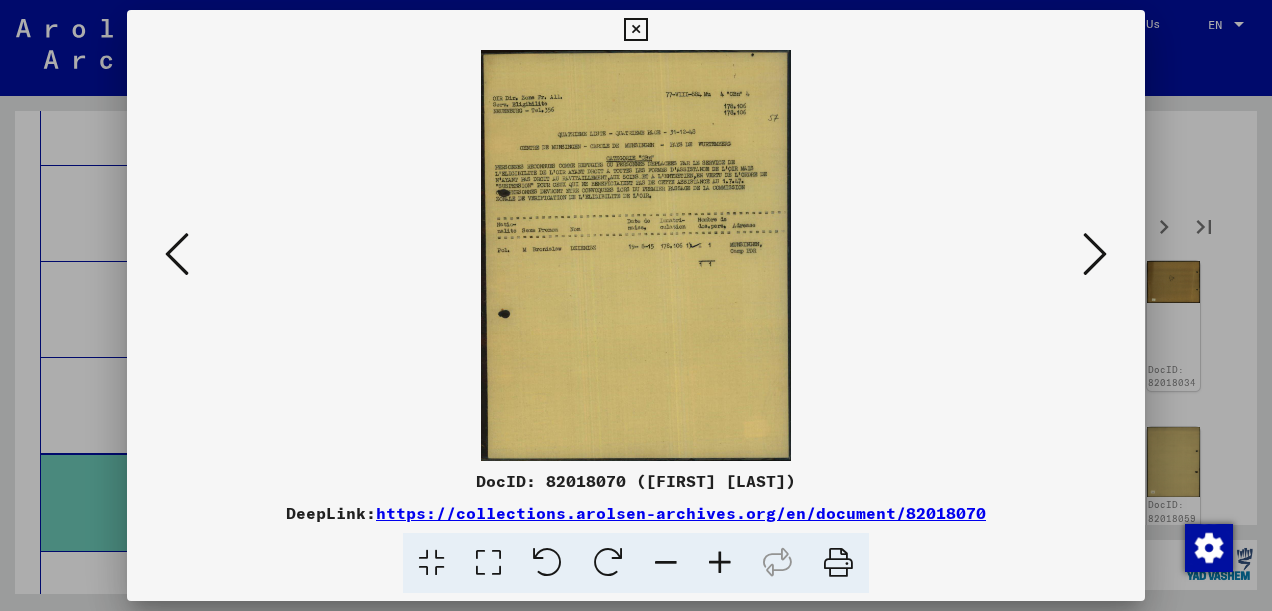 click at bounding box center [1095, 254] 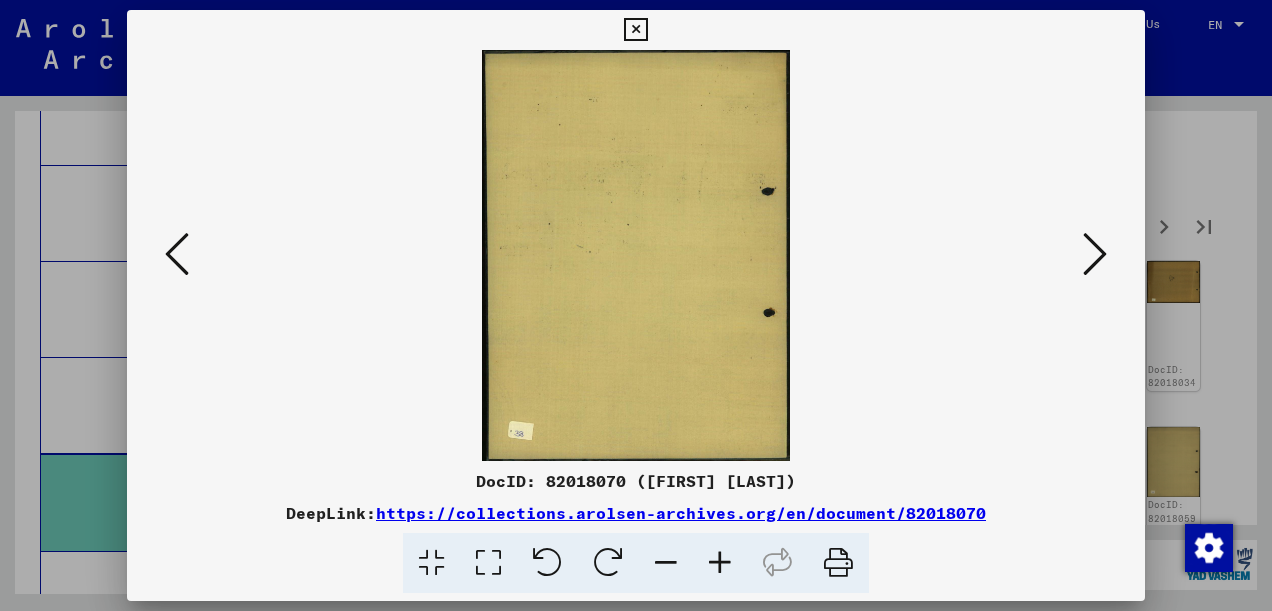 click at bounding box center (1095, 254) 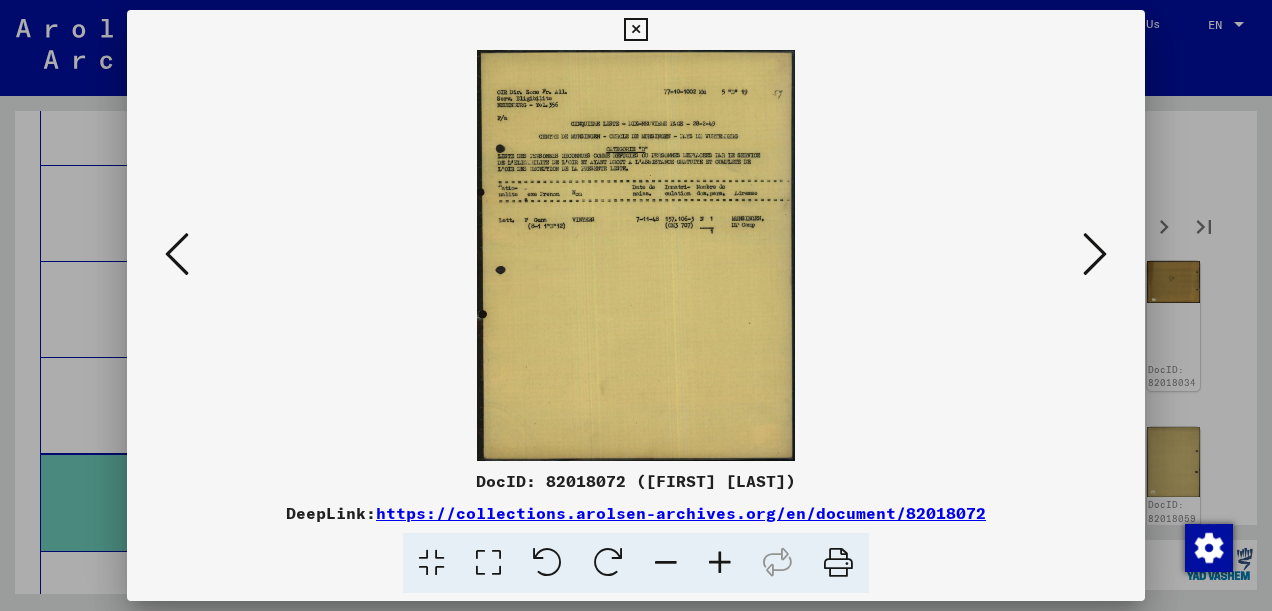 click at bounding box center (1095, 254) 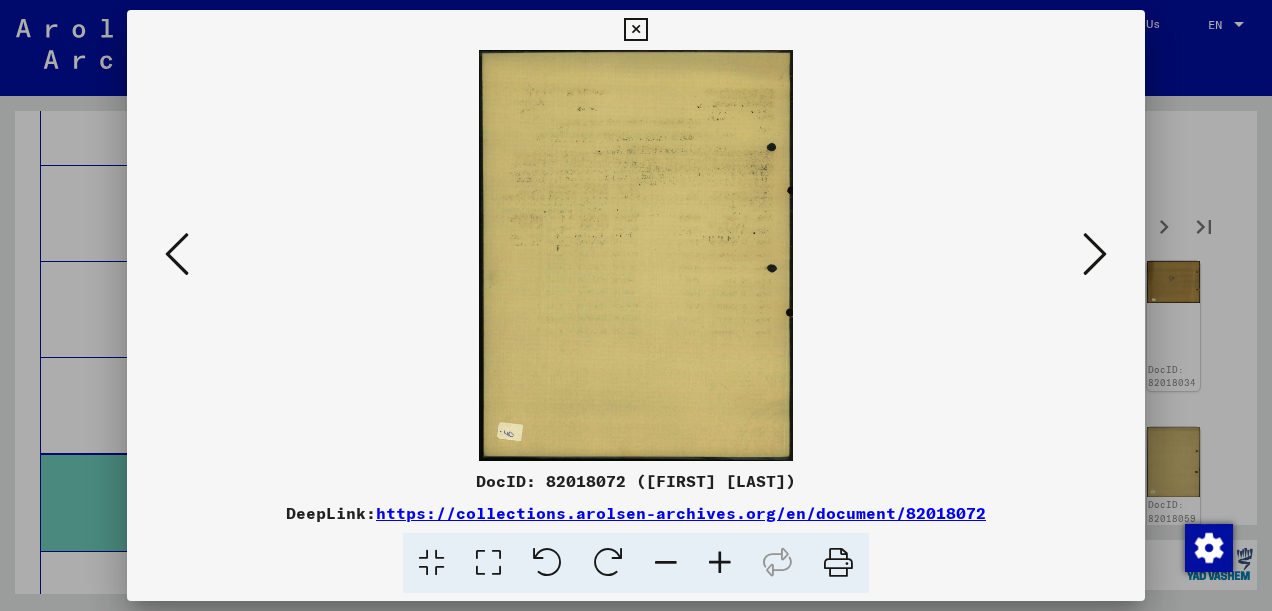 click at bounding box center [1095, 254] 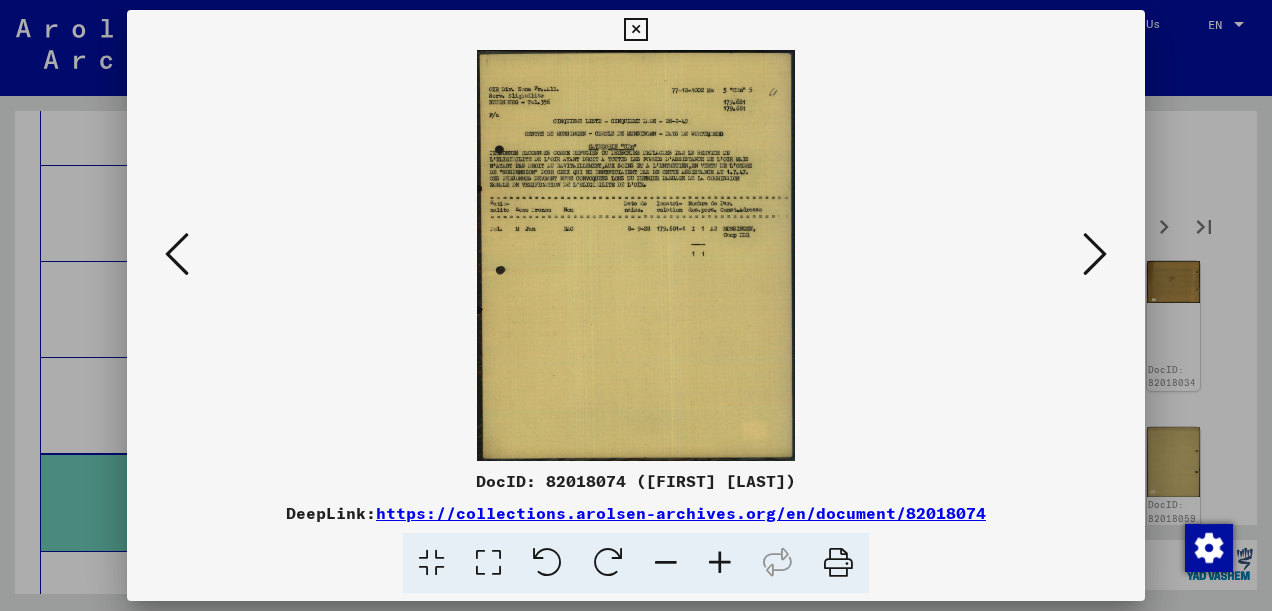 click at bounding box center (1095, 254) 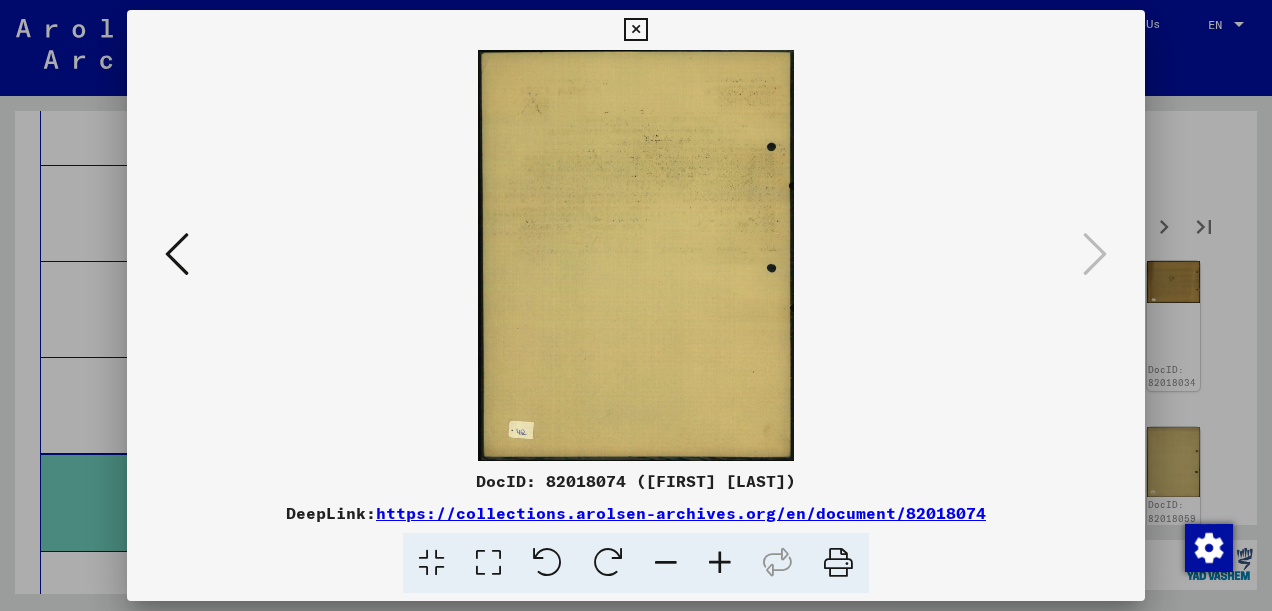 click at bounding box center (635, 30) 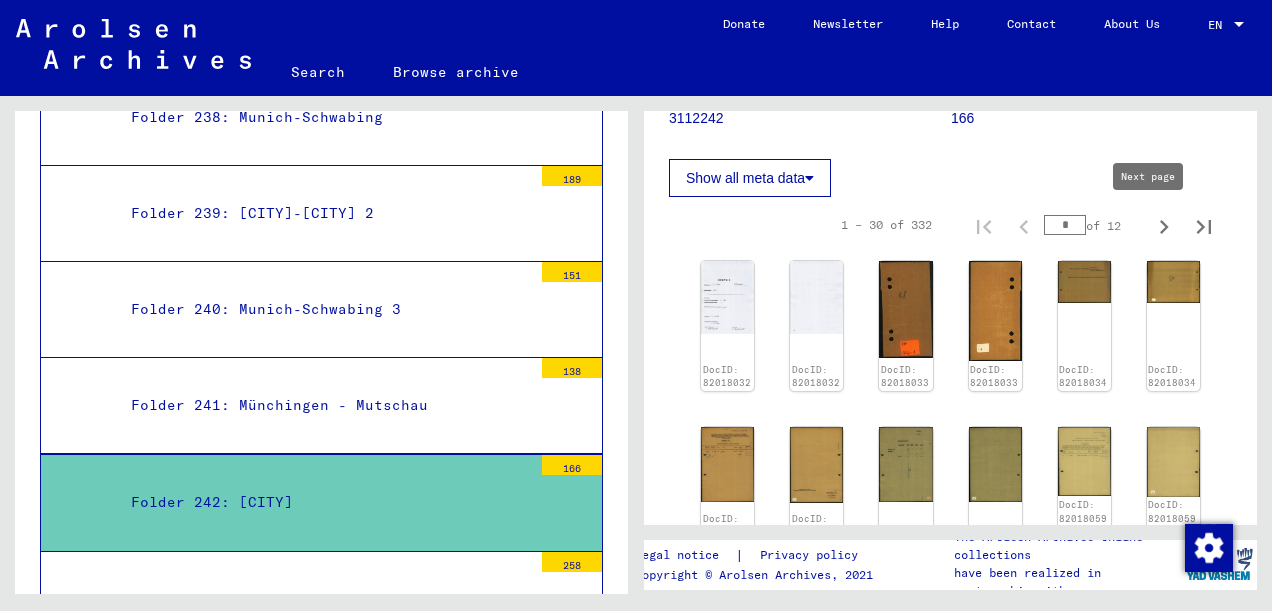 click 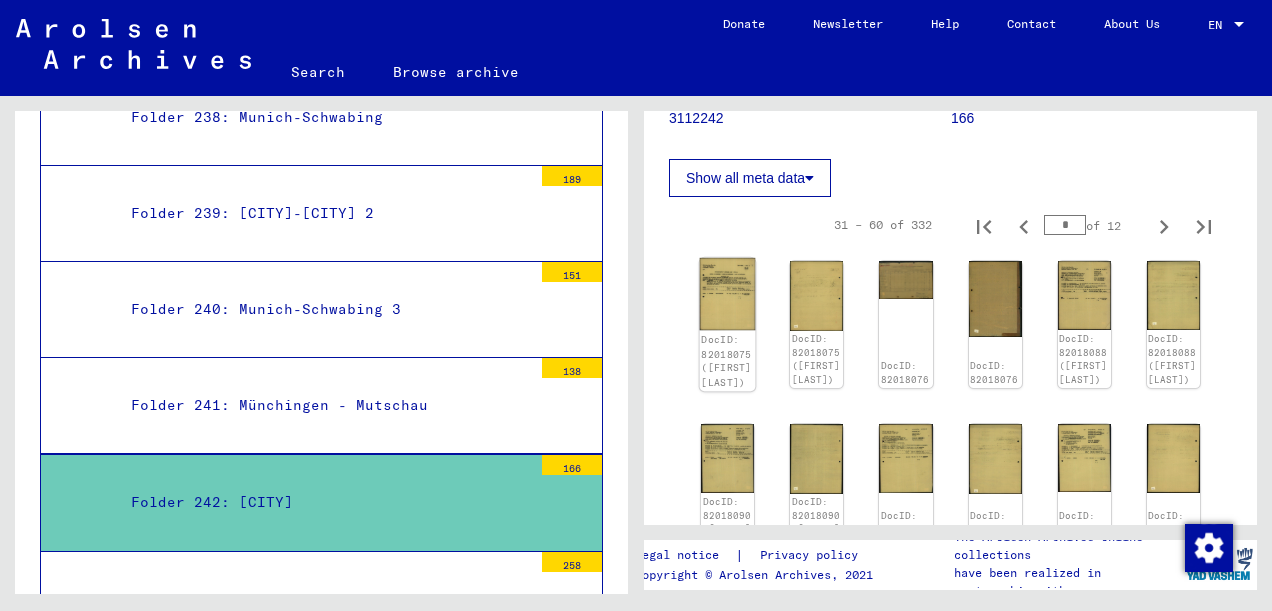 click 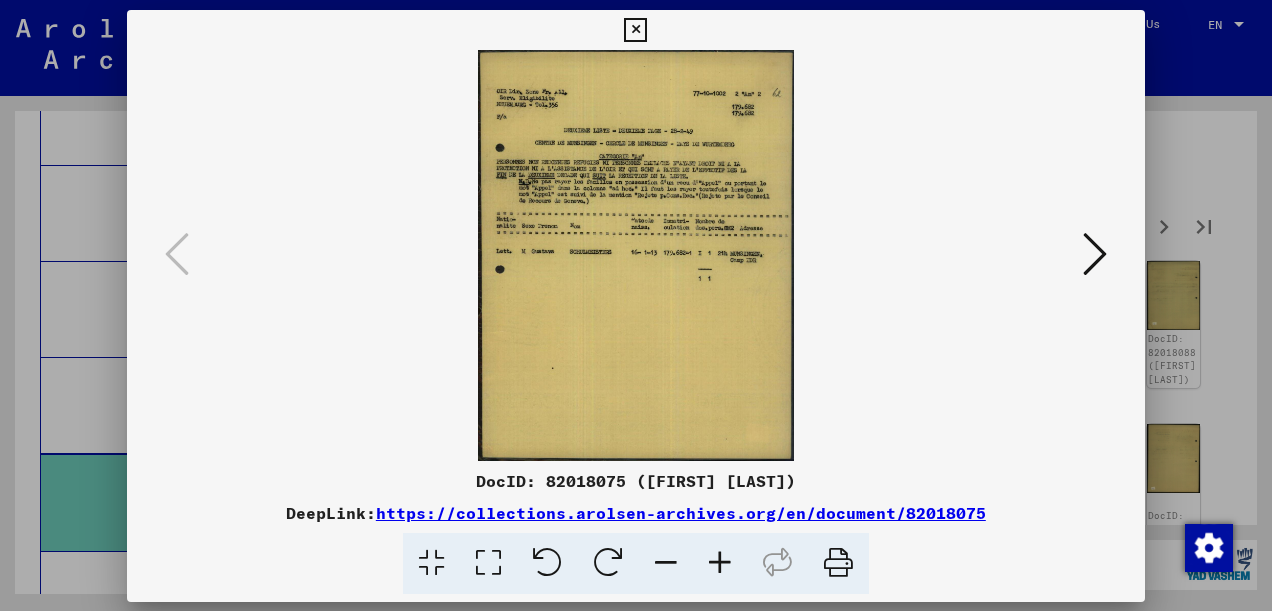 click at bounding box center (636, 255) 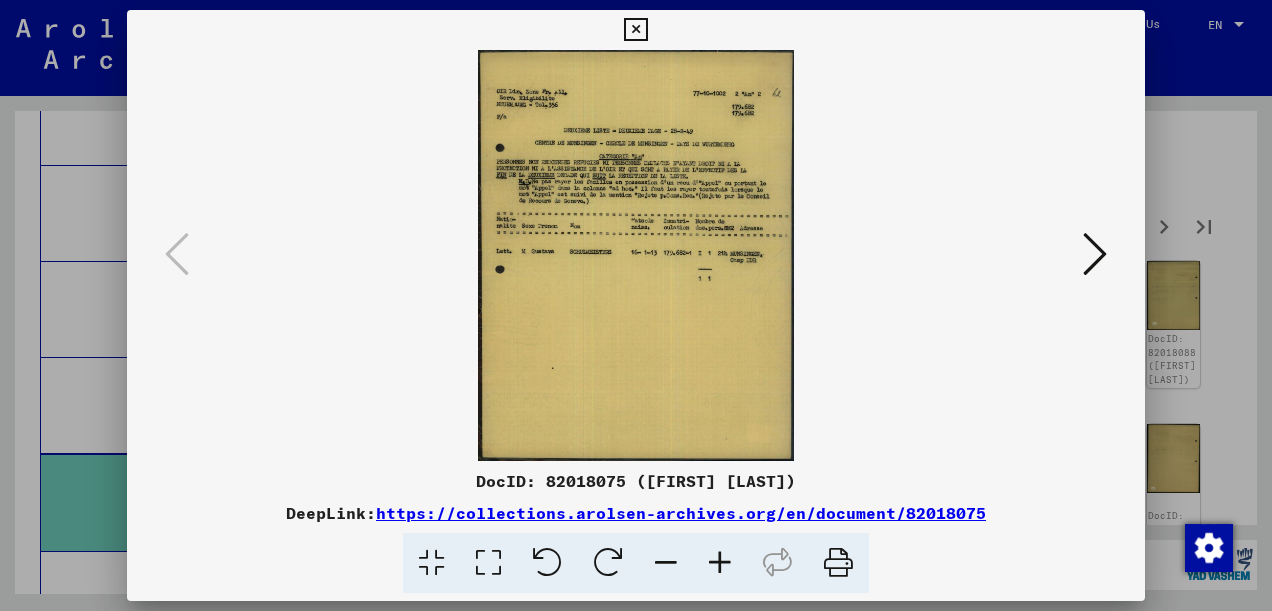 click at bounding box center [488, 563] 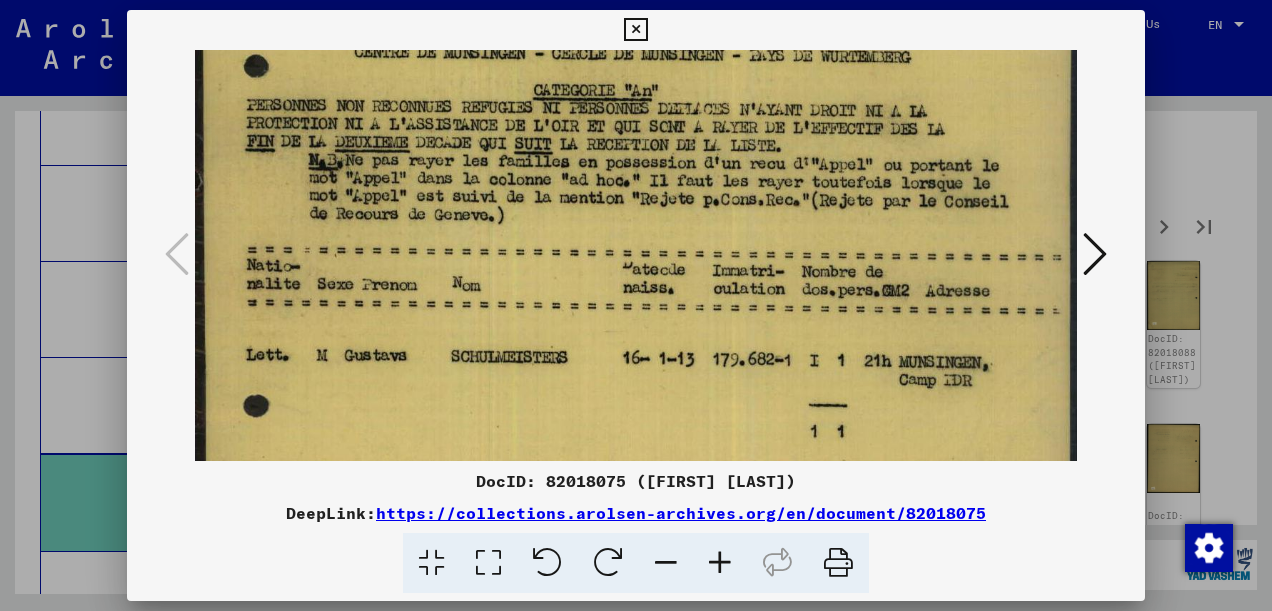 scroll, scrollTop: 258, scrollLeft: 0, axis: vertical 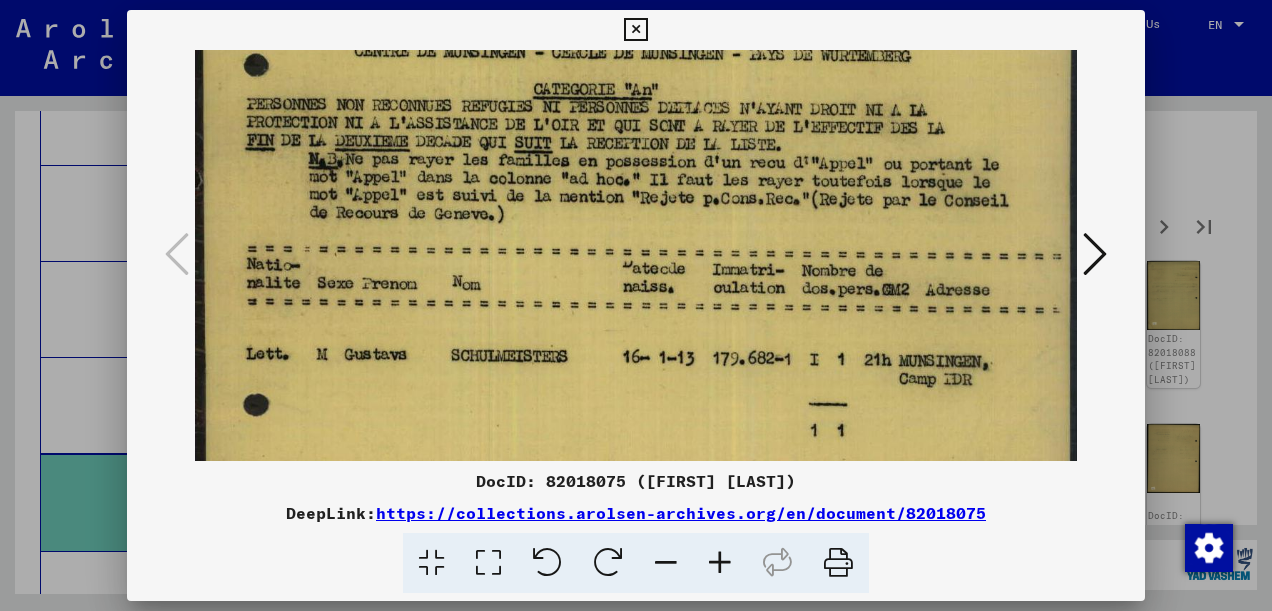 drag, startPoint x: 811, startPoint y: 424, endPoint x: 802, endPoint y: 167, distance: 257.15753 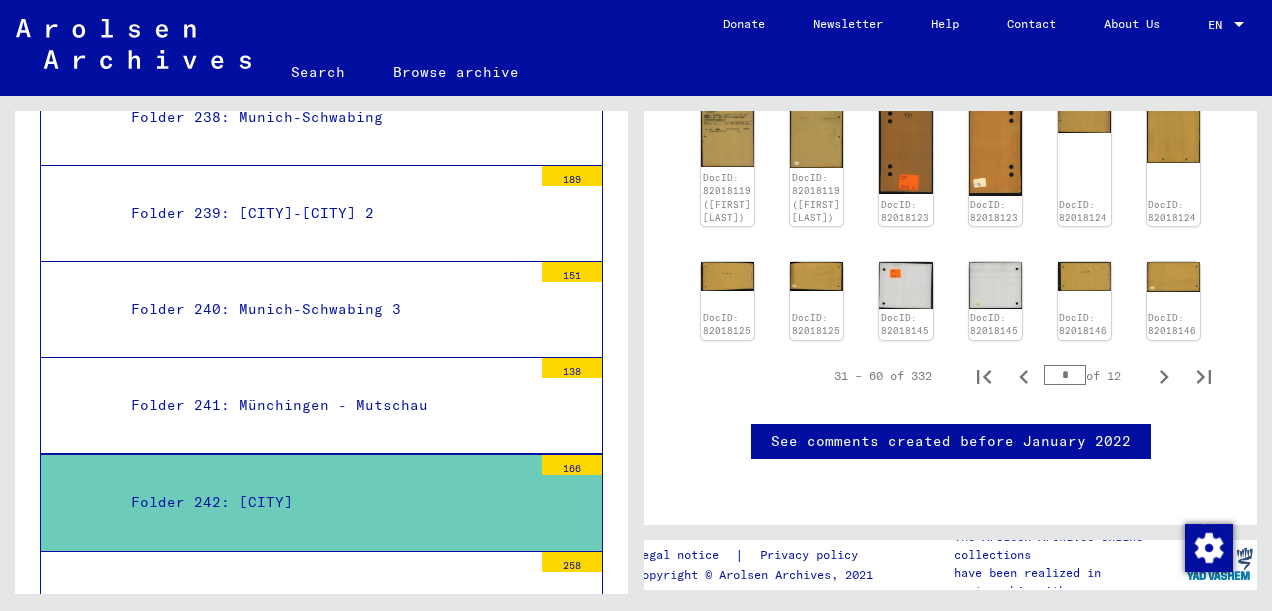 scroll, scrollTop: 1050, scrollLeft: 48, axis: both 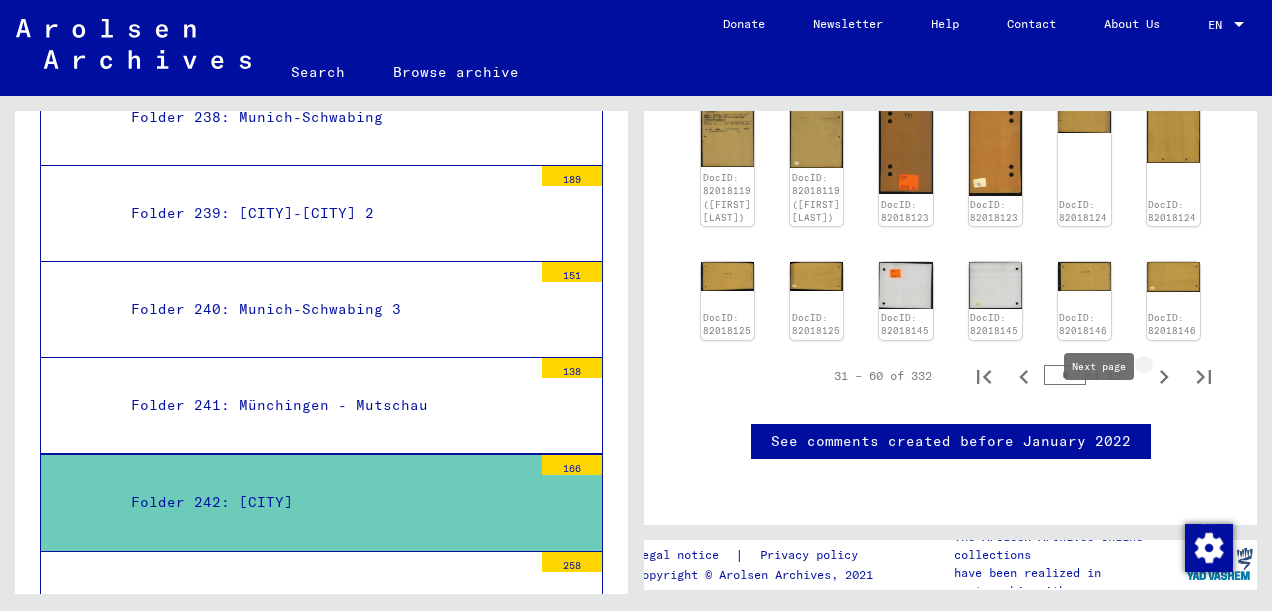 click 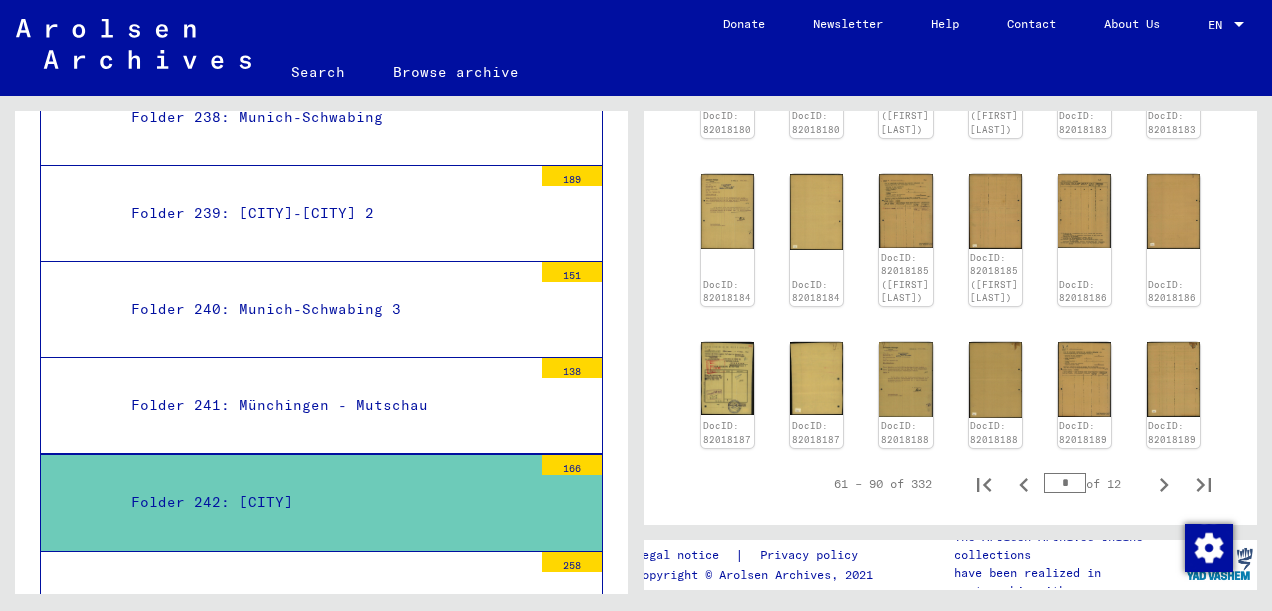 scroll, scrollTop: 873, scrollLeft: 0, axis: vertical 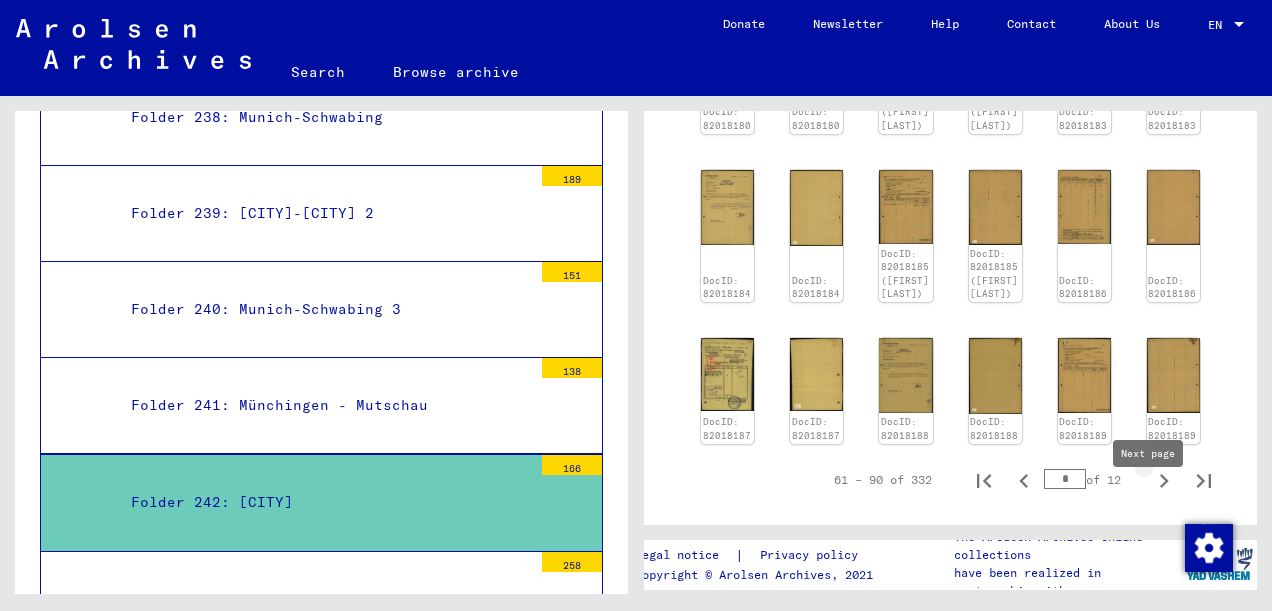 click 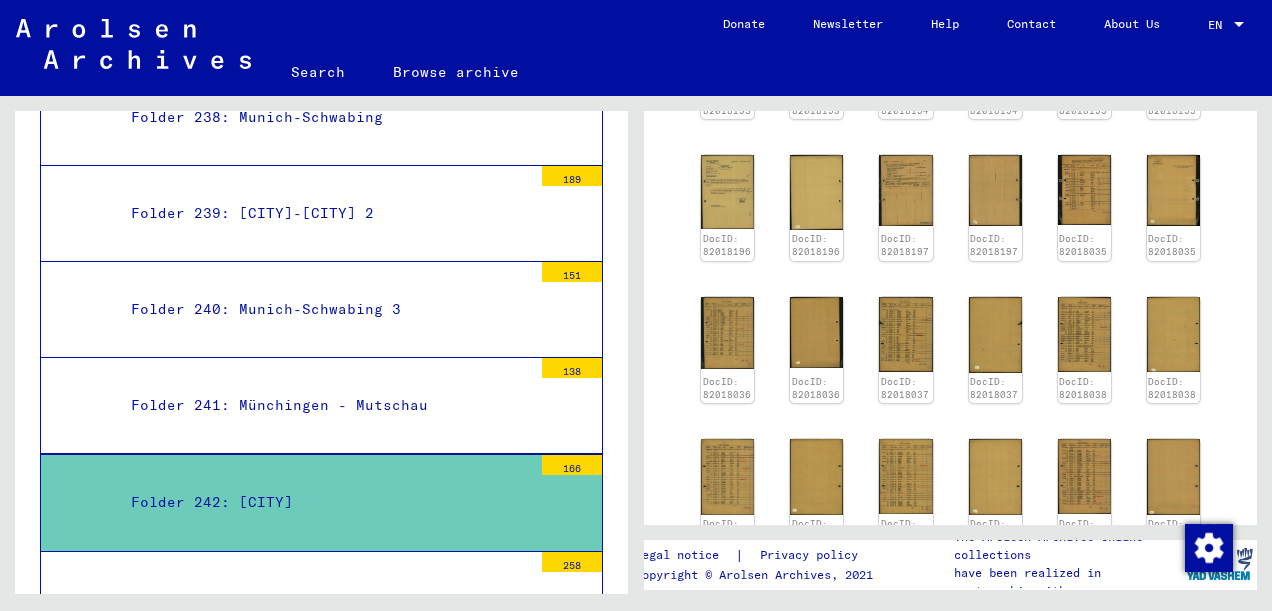 scroll, scrollTop: 670, scrollLeft: 0, axis: vertical 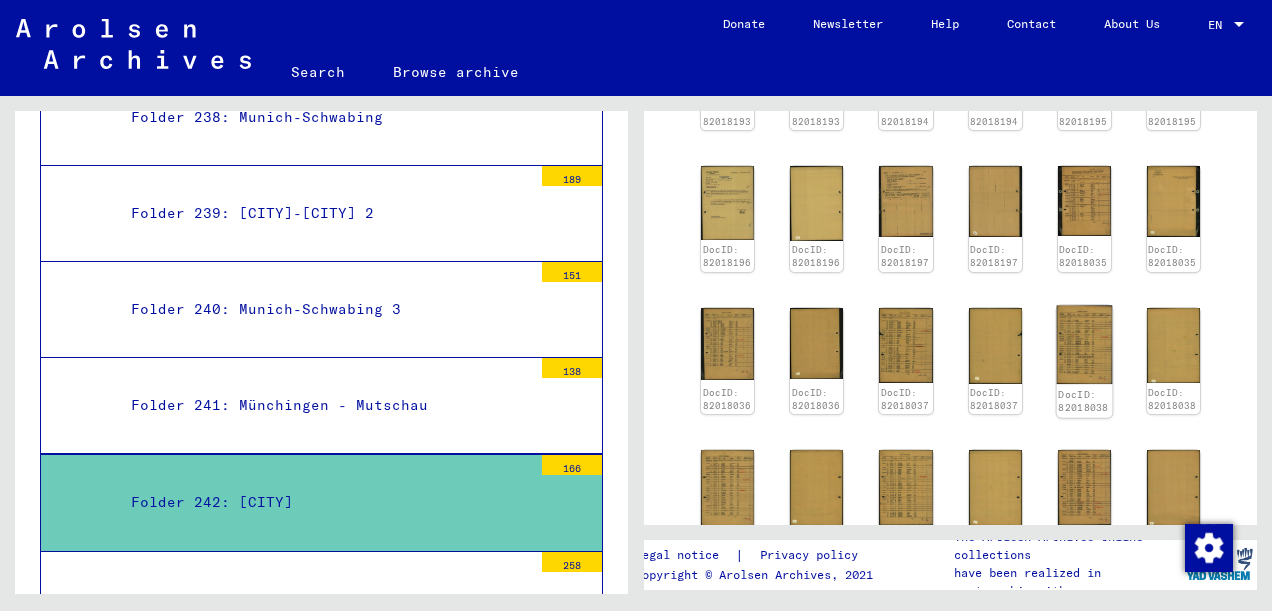 click 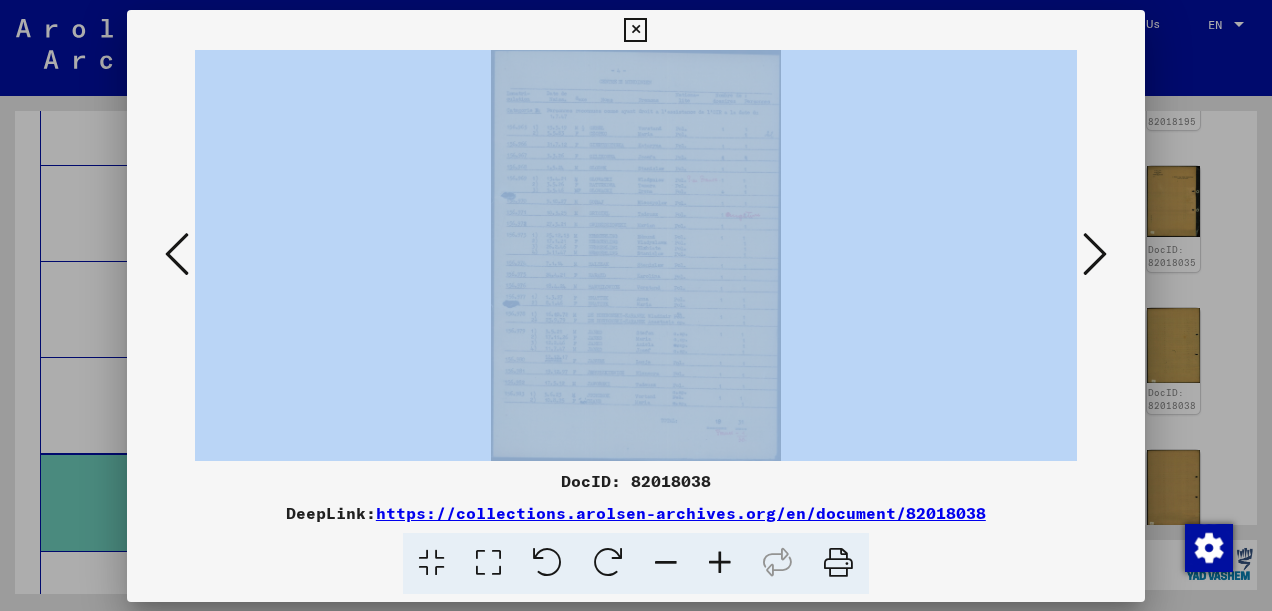 click on "DocID: 82018038  DeepLink:  https://collections.arolsen-archives.org/en/document/82018038" at bounding box center [636, 306] 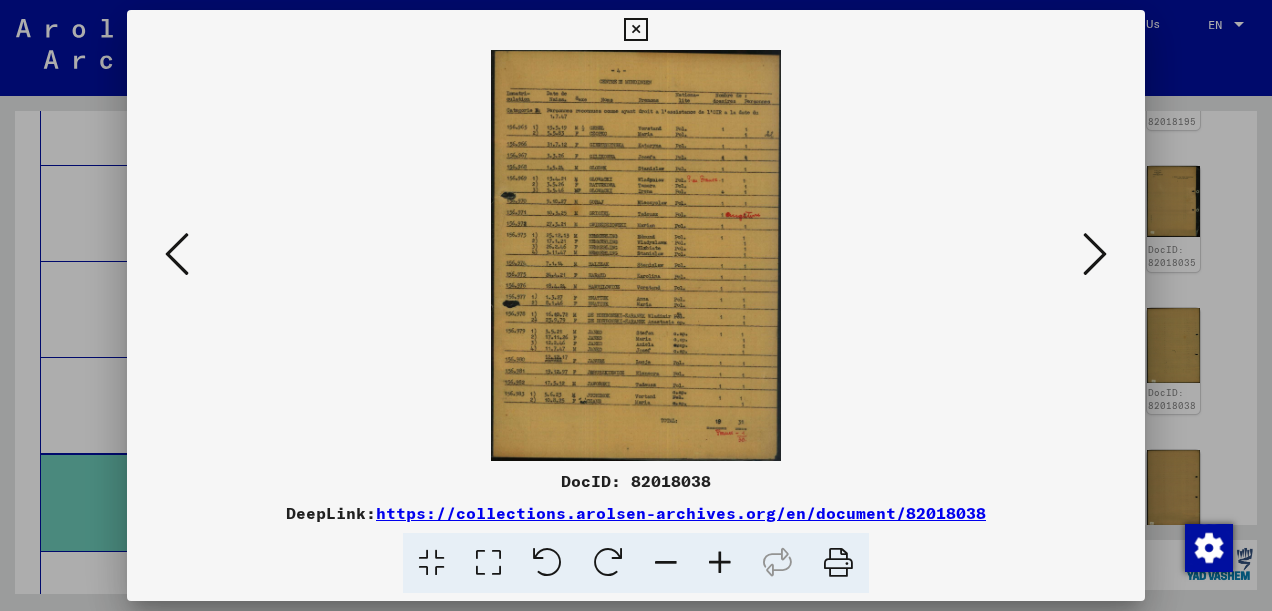 click on "DocID: 82018038" at bounding box center [636, 481] 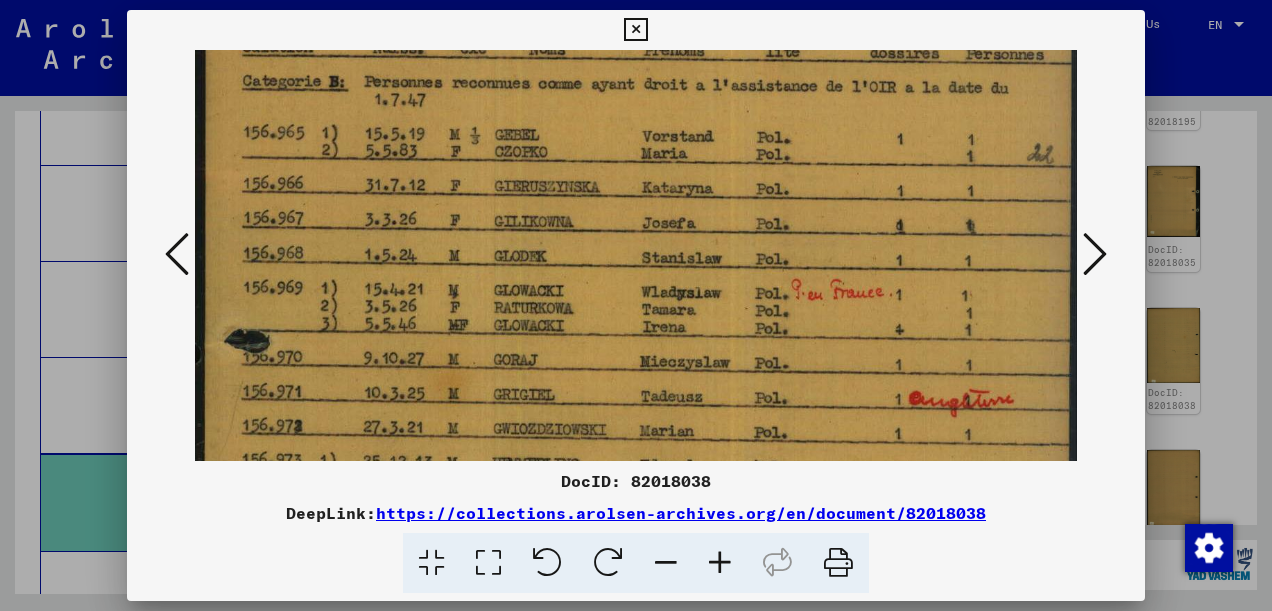 scroll, scrollTop: 329, scrollLeft: 0, axis: vertical 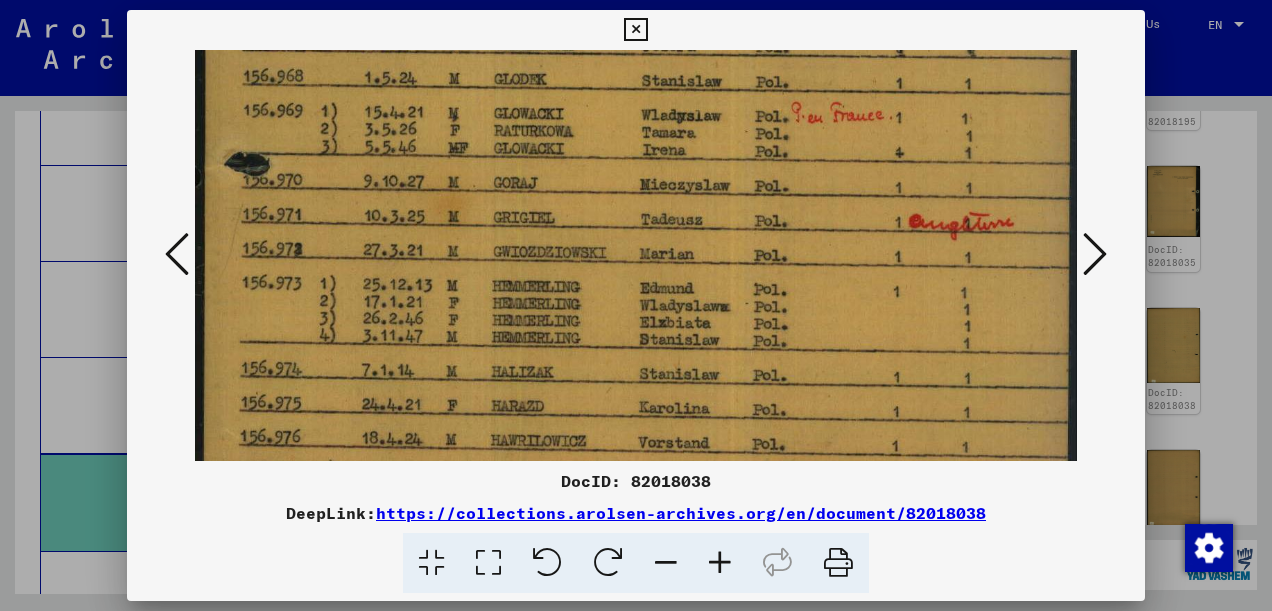 drag, startPoint x: 698, startPoint y: 418, endPoint x: 710, endPoint y: 92, distance: 326.2208 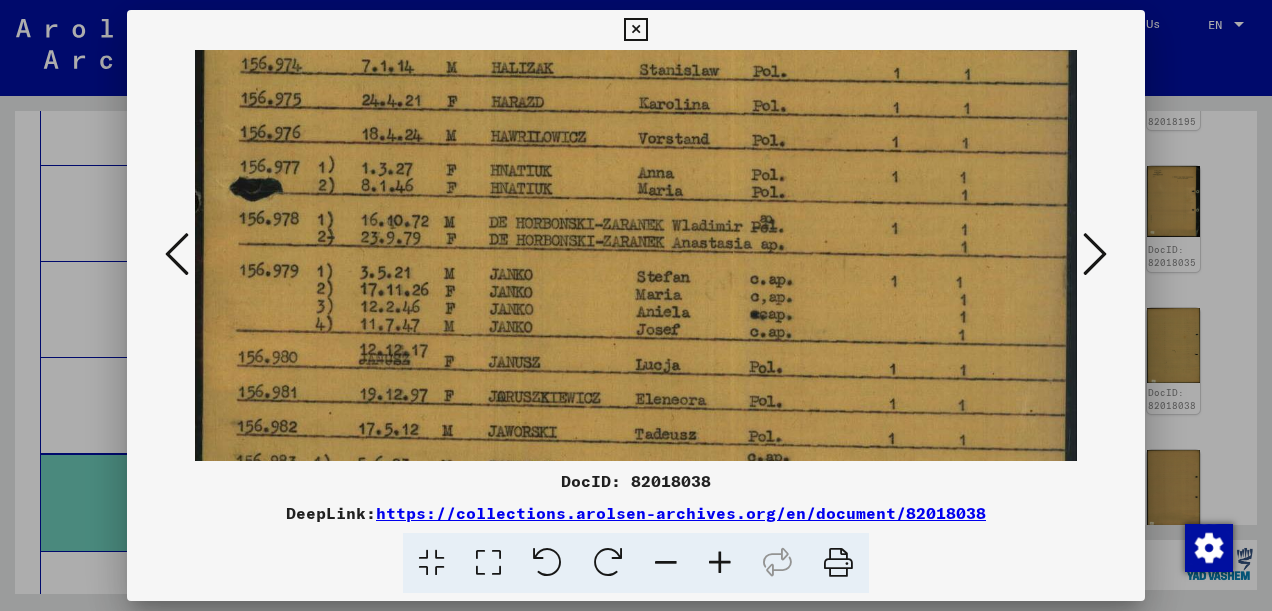drag, startPoint x: 694, startPoint y: 376, endPoint x: 724, endPoint y: 74, distance: 303.48642 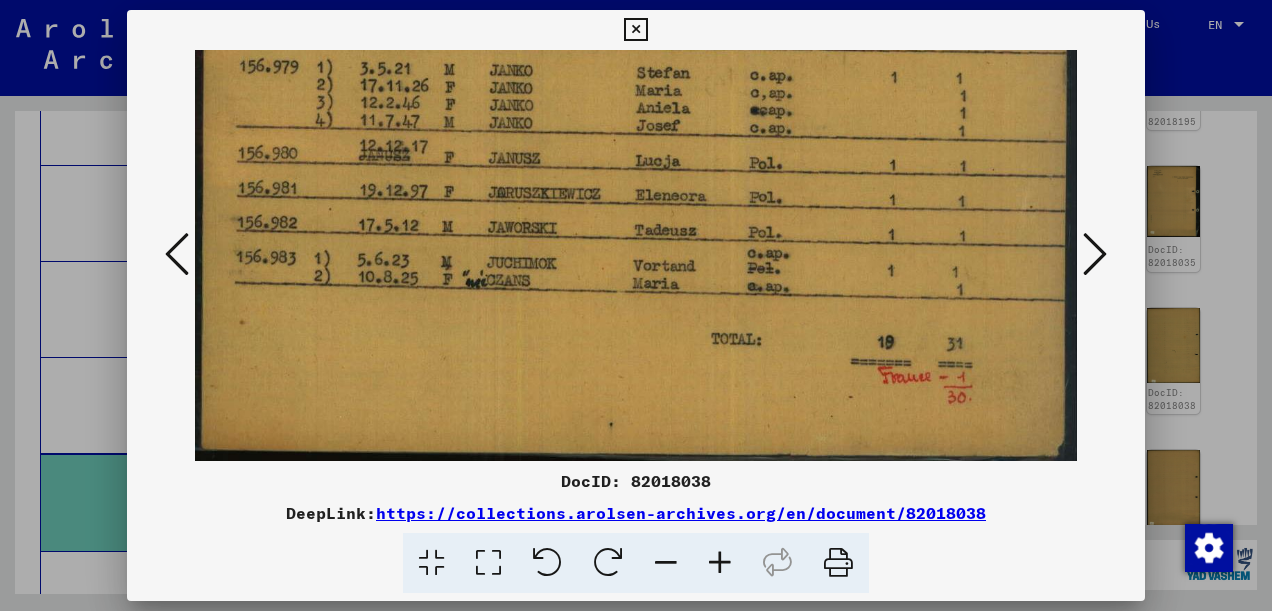 drag, startPoint x: 712, startPoint y: 359, endPoint x: 744, endPoint y: 96, distance: 264.9396 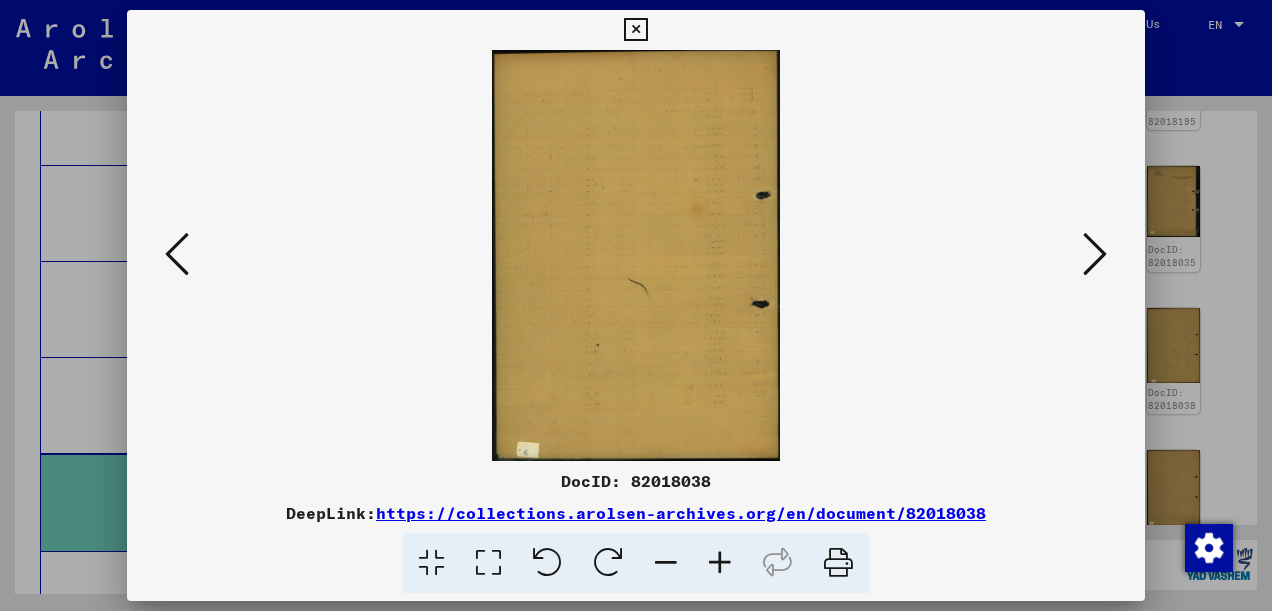 click at bounding box center [636, 255] 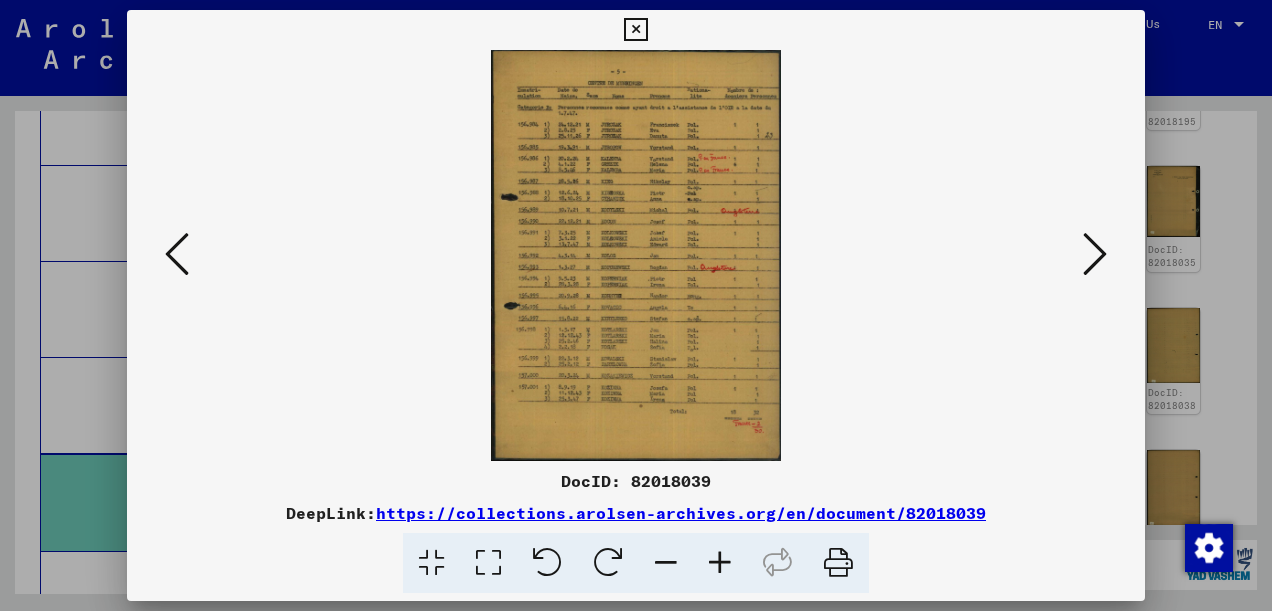 click at bounding box center [635, 30] 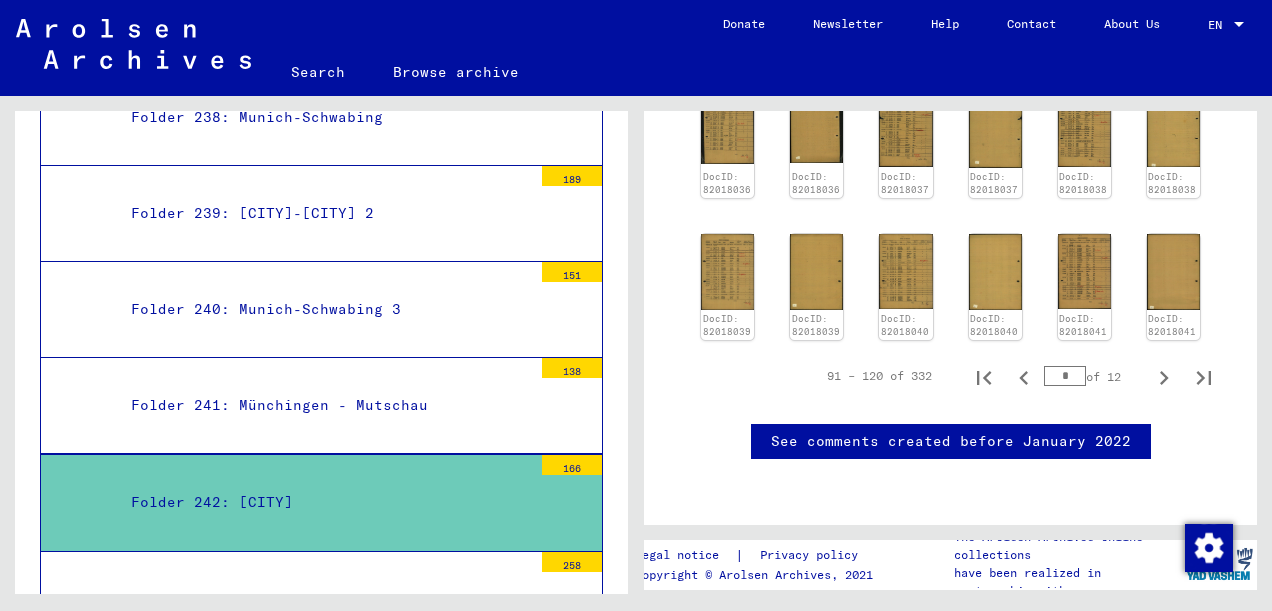 scroll, scrollTop: 949, scrollLeft: 0, axis: vertical 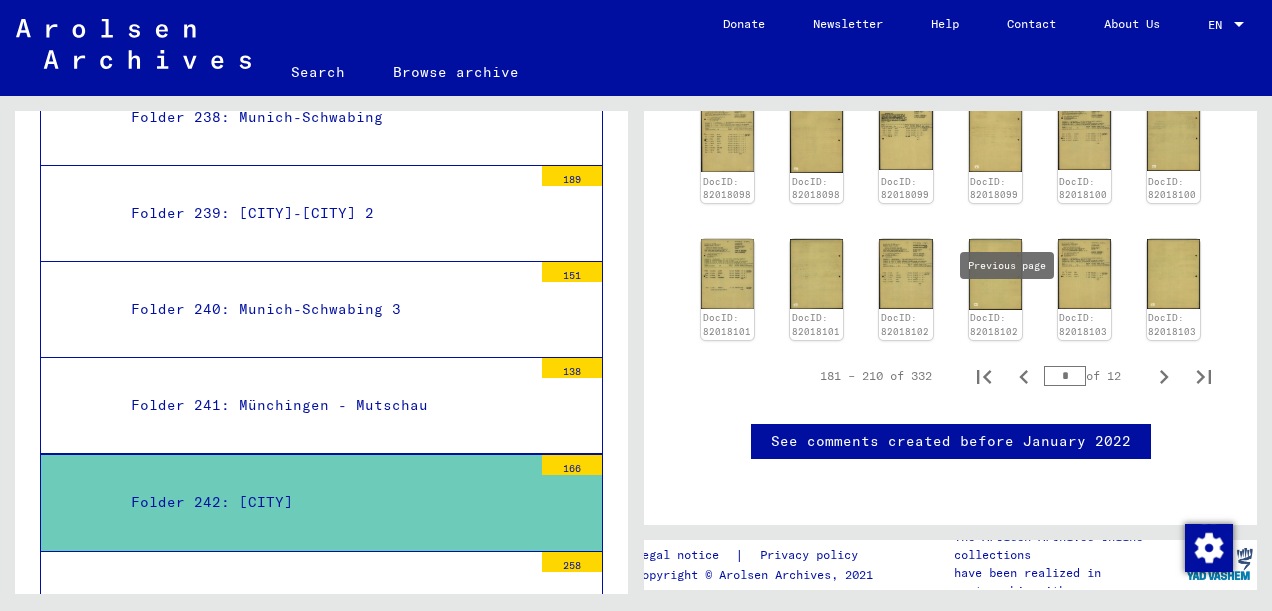 drag, startPoint x: 1066, startPoint y: 313, endPoint x: 1004, endPoint y: 306, distance: 62.39391 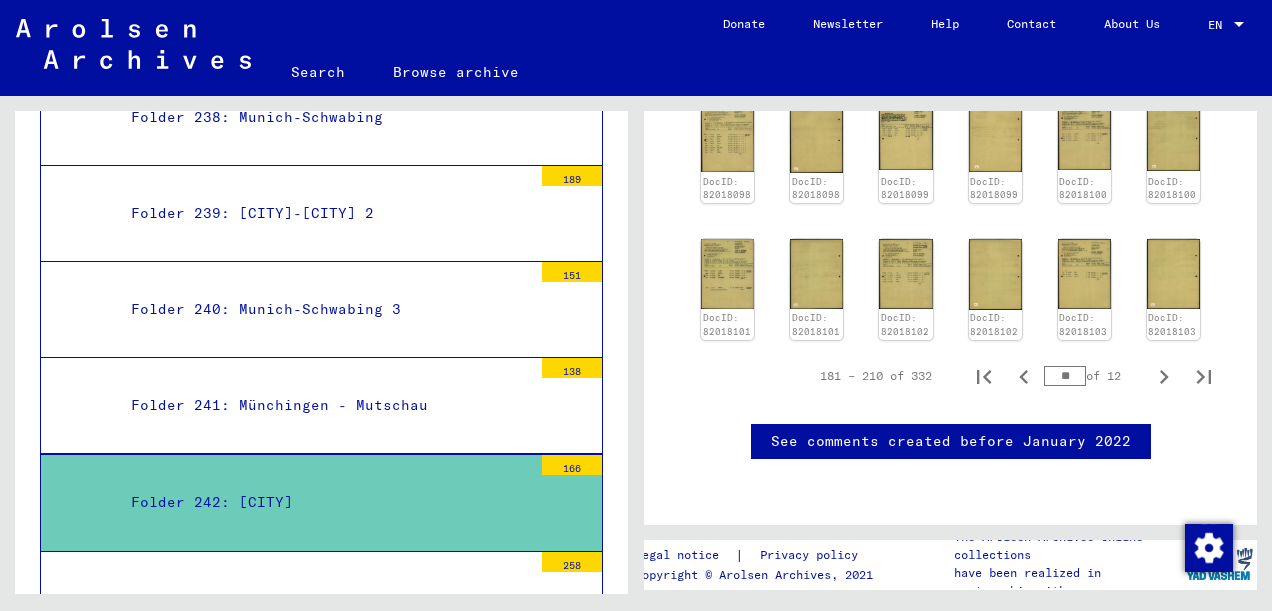 type on "**" 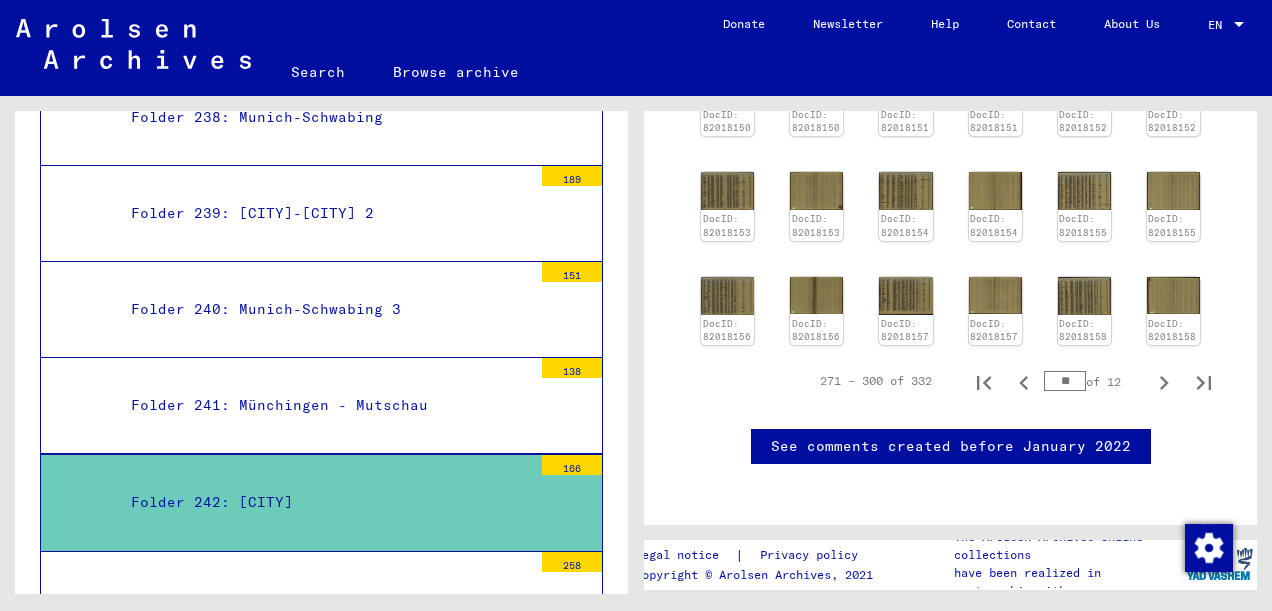 scroll, scrollTop: 729, scrollLeft: 0, axis: vertical 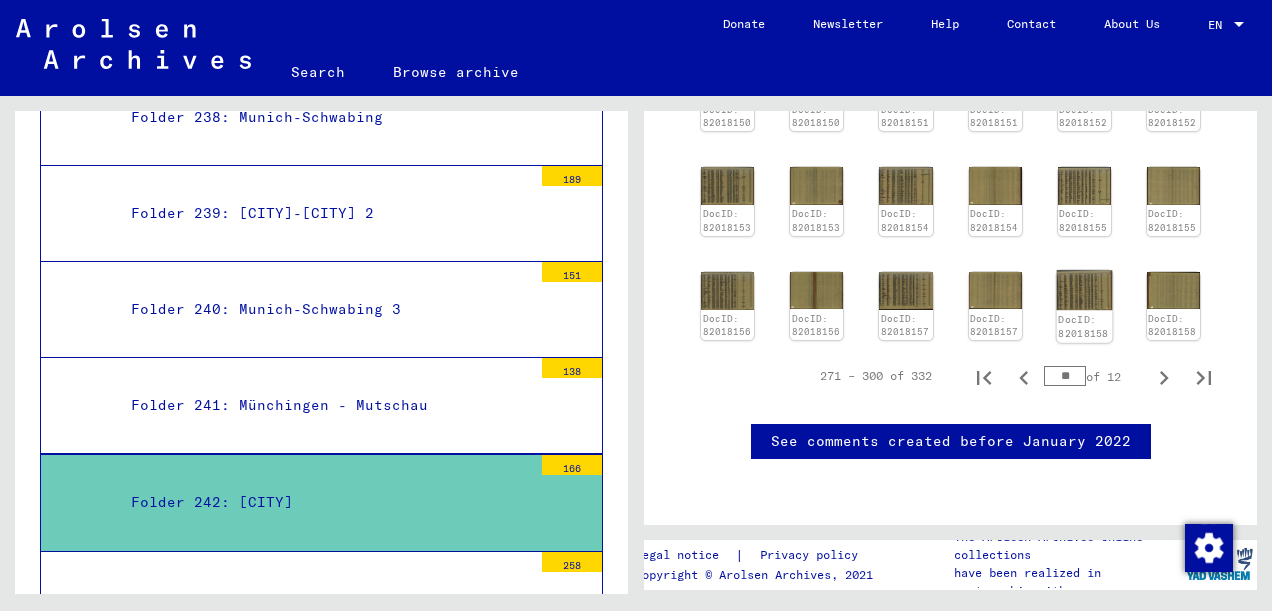 click 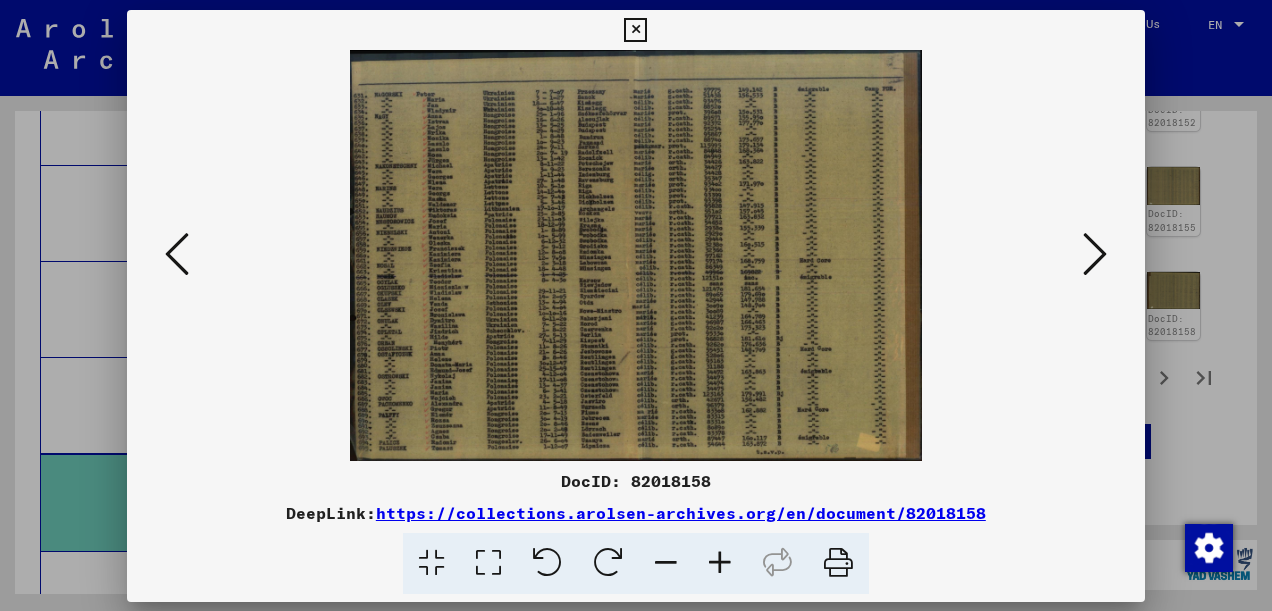 click at bounding box center [1095, 255] 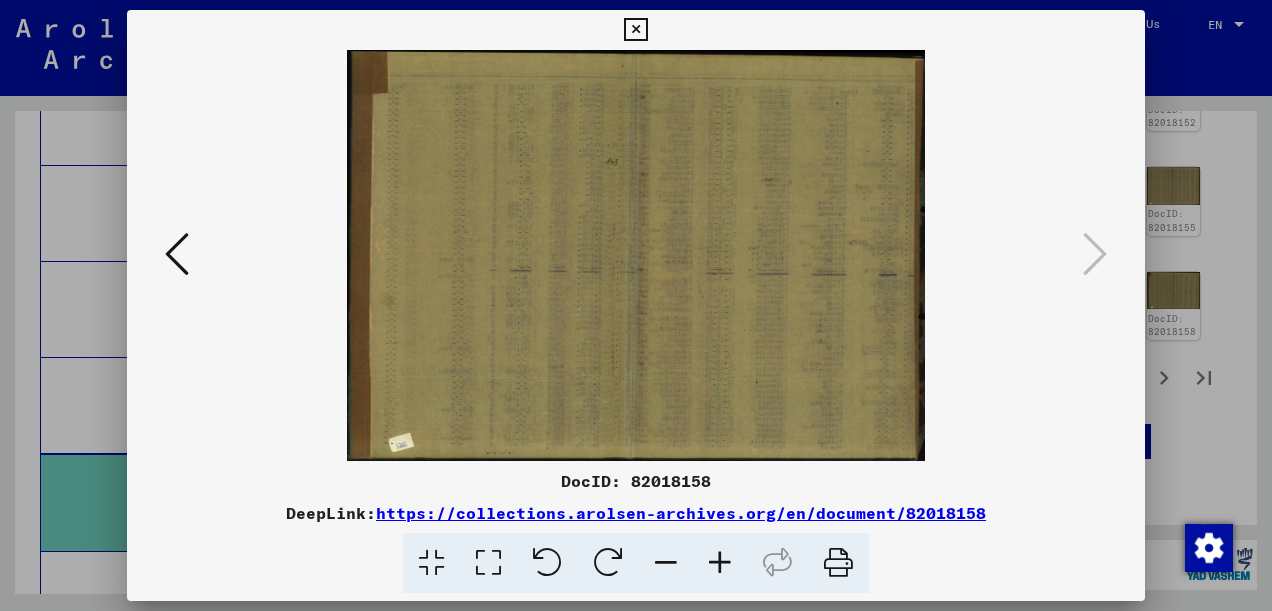 click at bounding box center (177, 254) 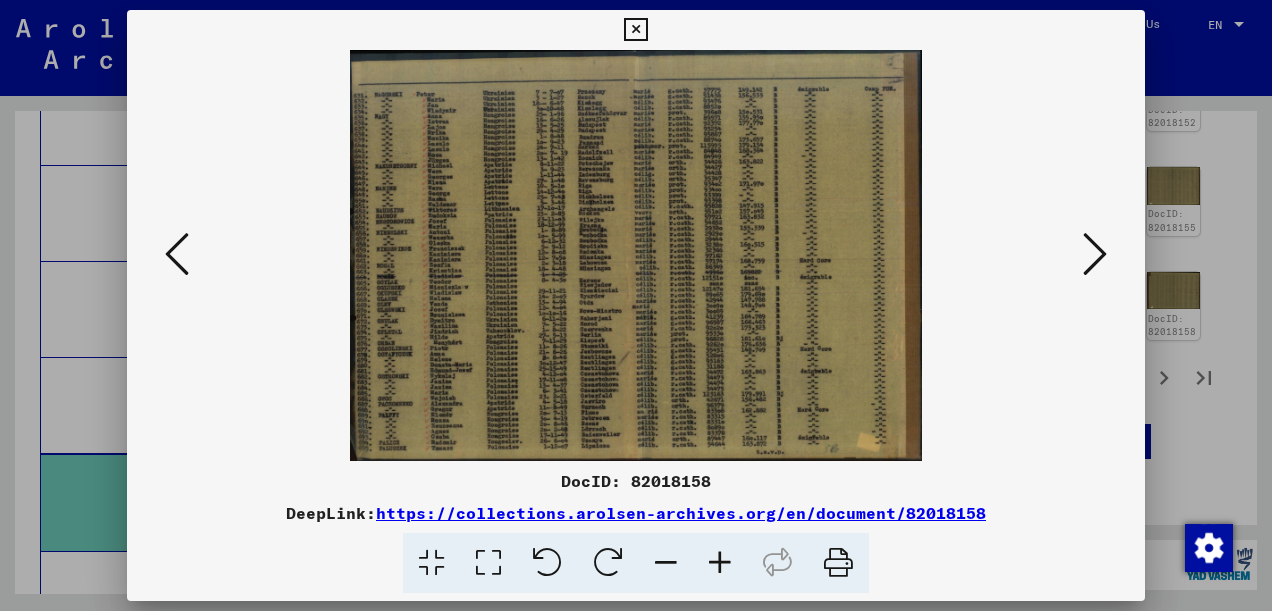 click at bounding box center [488, 563] 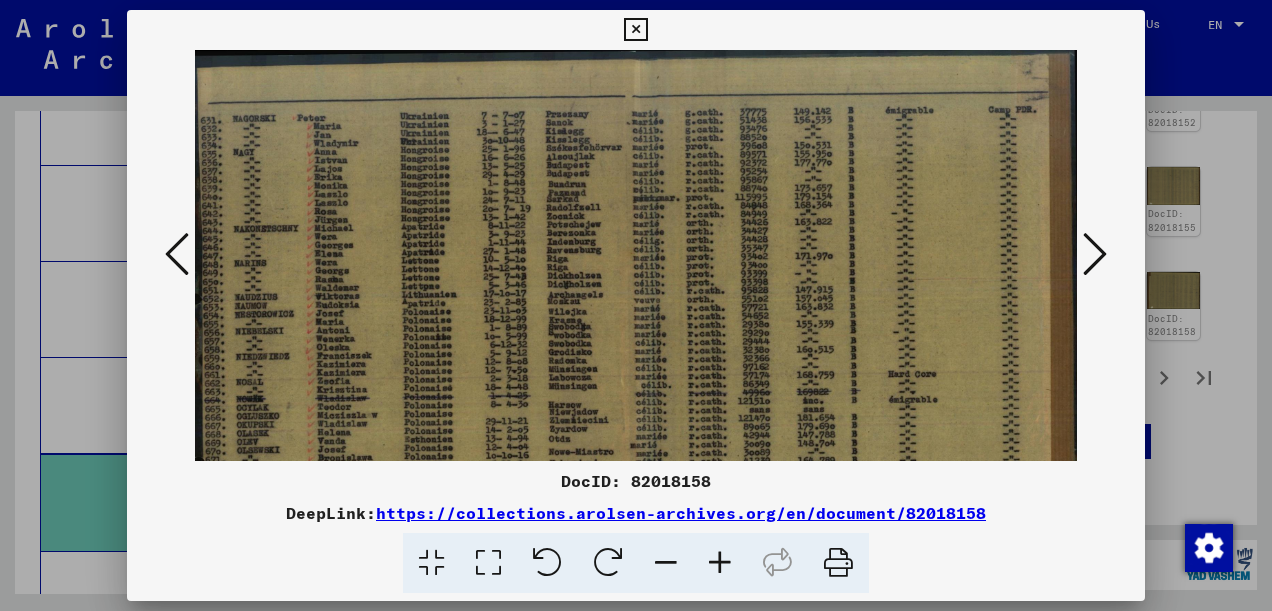 click at bounding box center (720, 563) 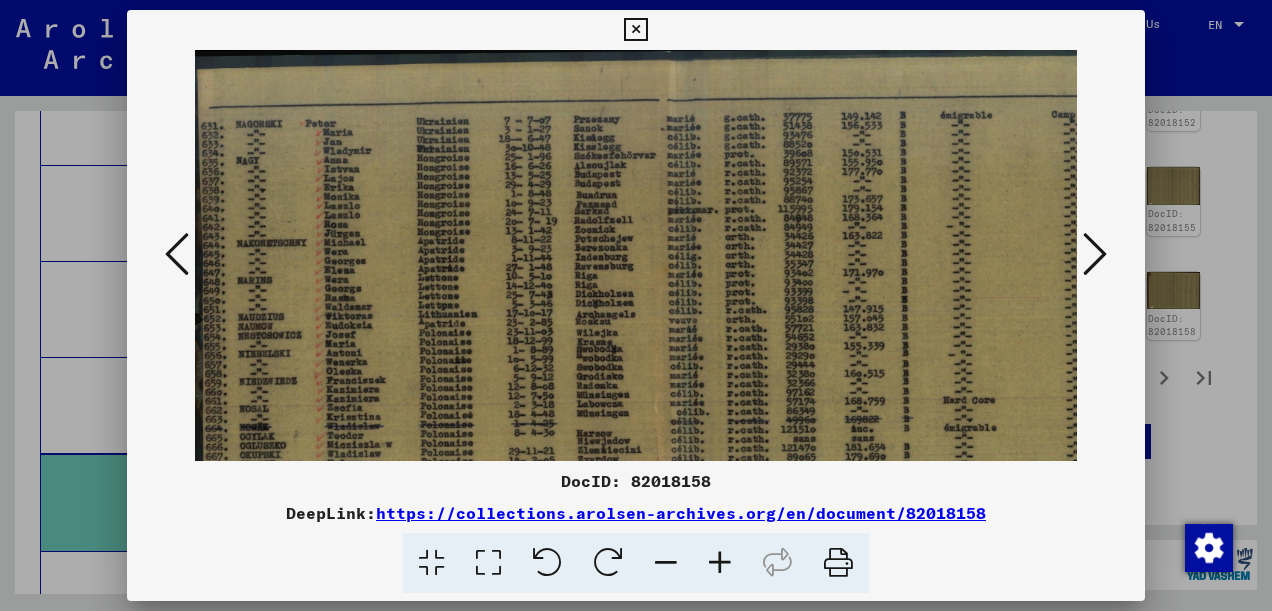 click at bounding box center [720, 563] 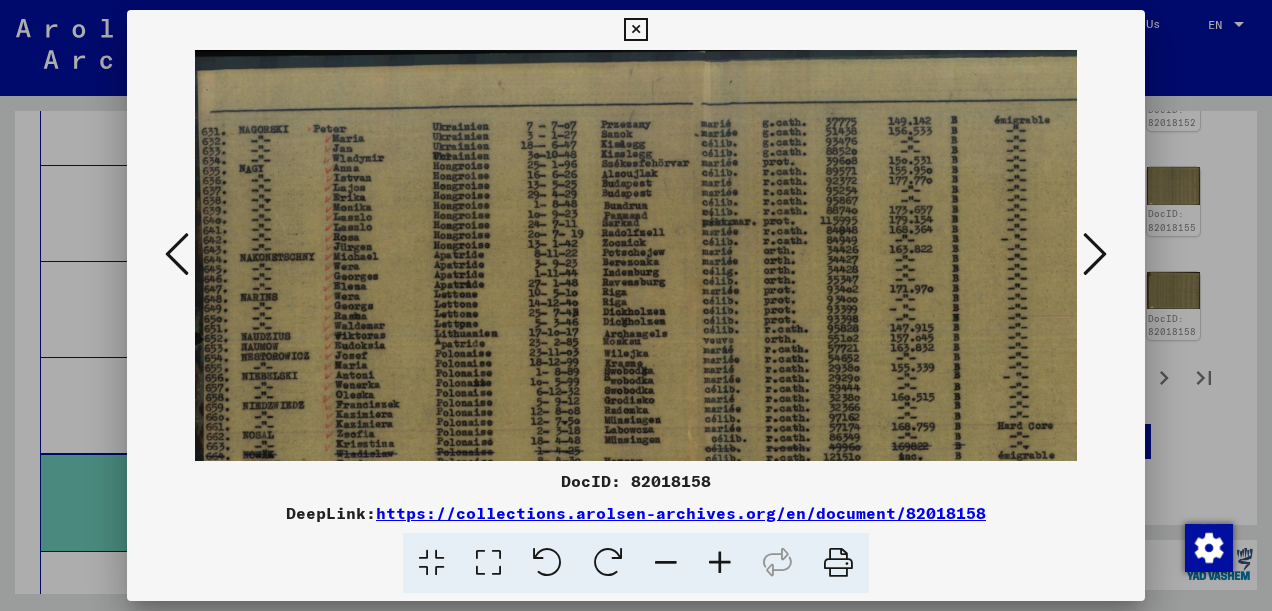 click at bounding box center (720, 563) 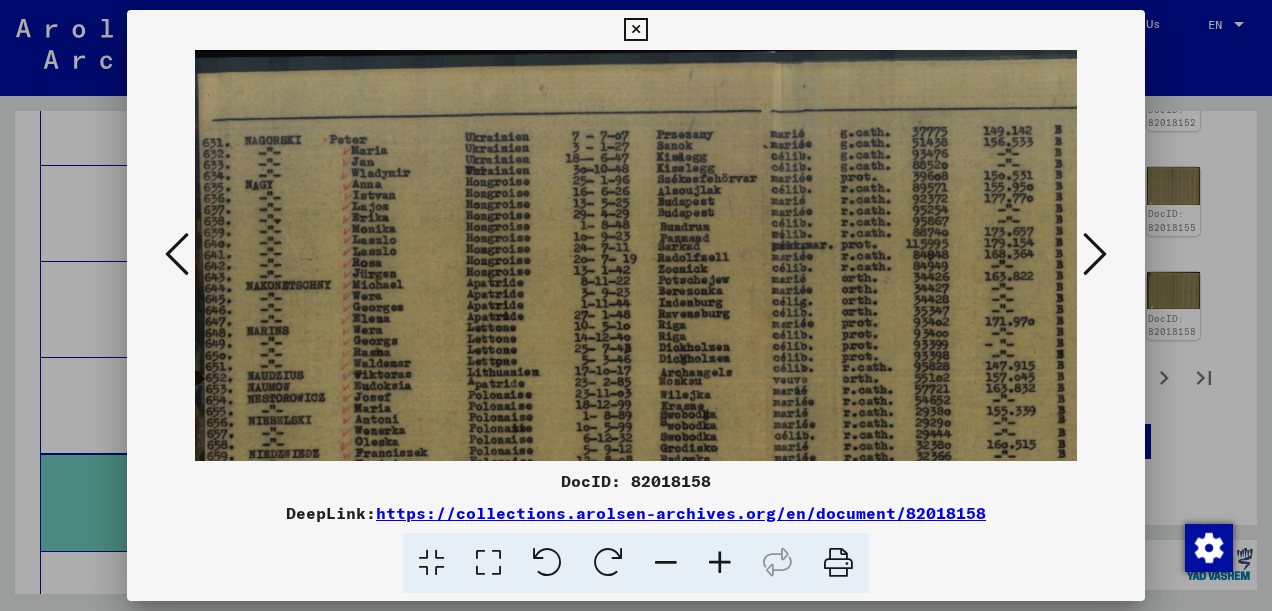 click at bounding box center [720, 563] 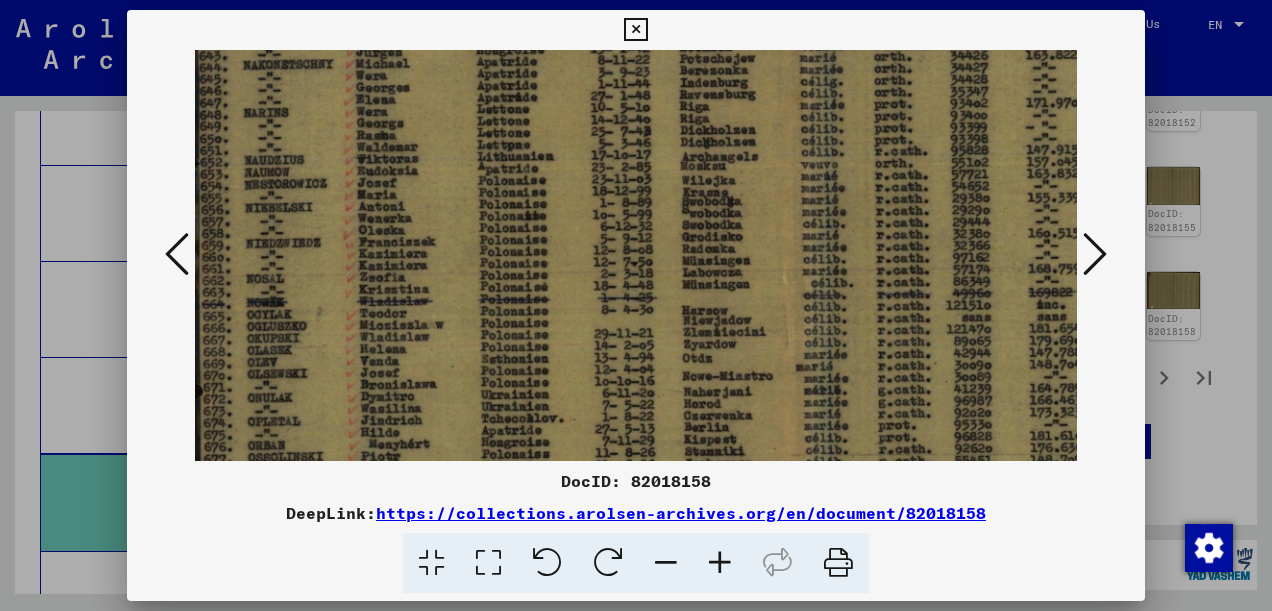 scroll, scrollTop: 237, scrollLeft: 6, axis: both 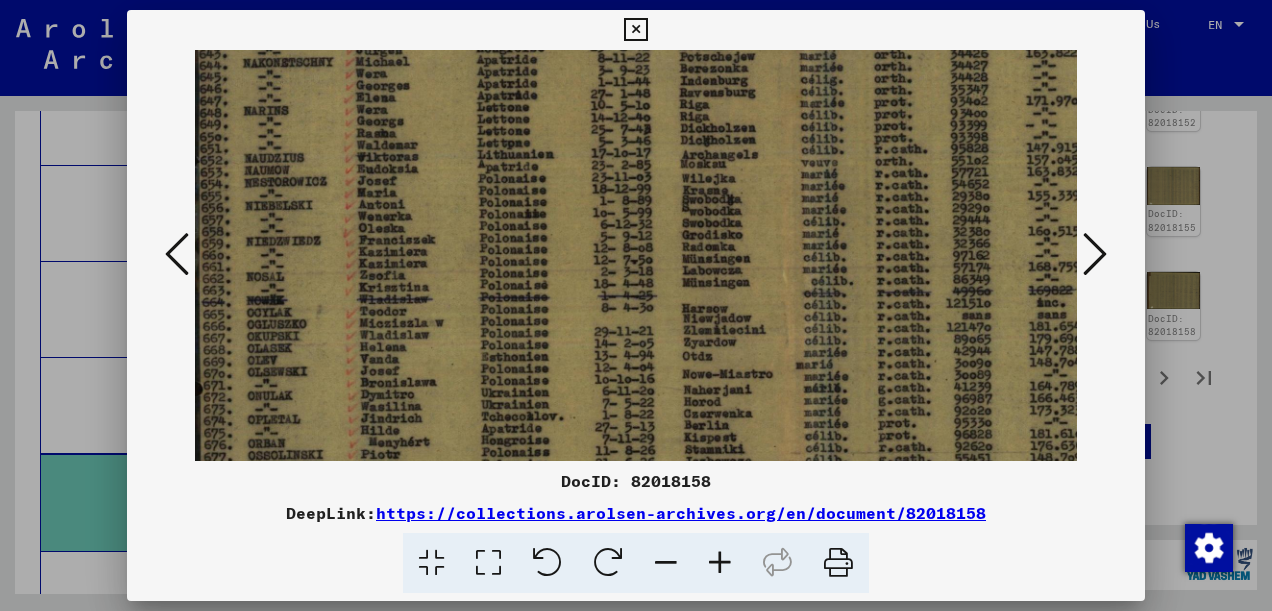 drag, startPoint x: 513, startPoint y: 363, endPoint x: 508, endPoint y: 128, distance: 235.05319 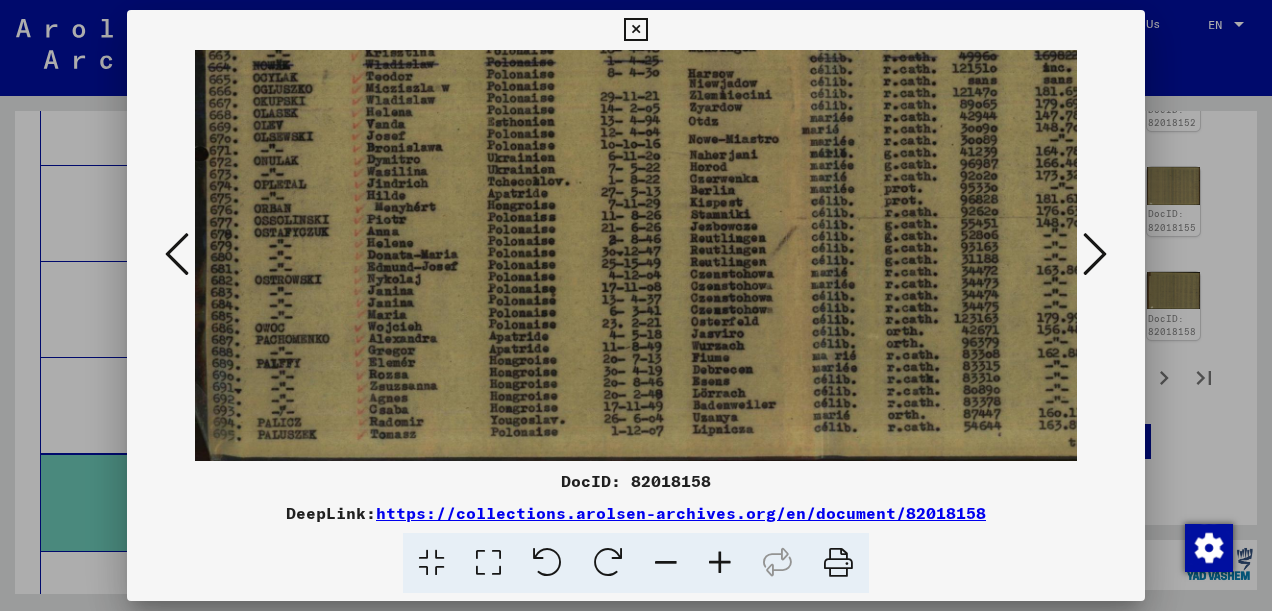 drag, startPoint x: 510, startPoint y: 363, endPoint x: 552, endPoint y: 42, distance: 323.736 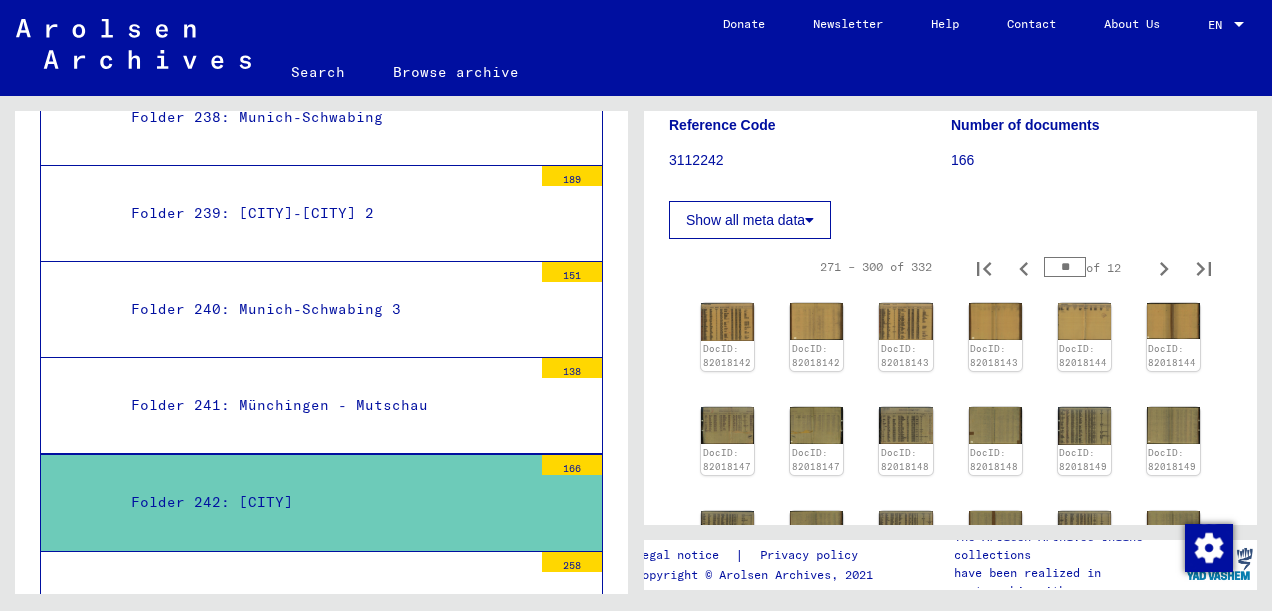 scroll, scrollTop: 252, scrollLeft: 0, axis: vertical 